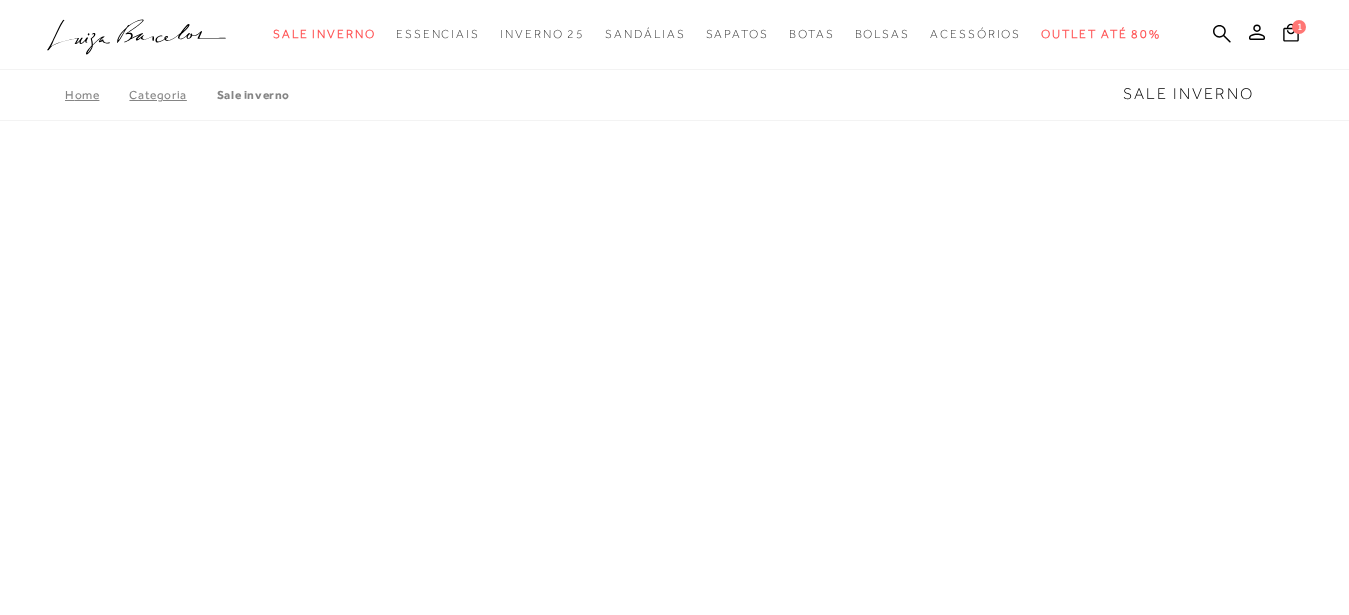 scroll, scrollTop: 0, scrollLeft: 0, axis: both 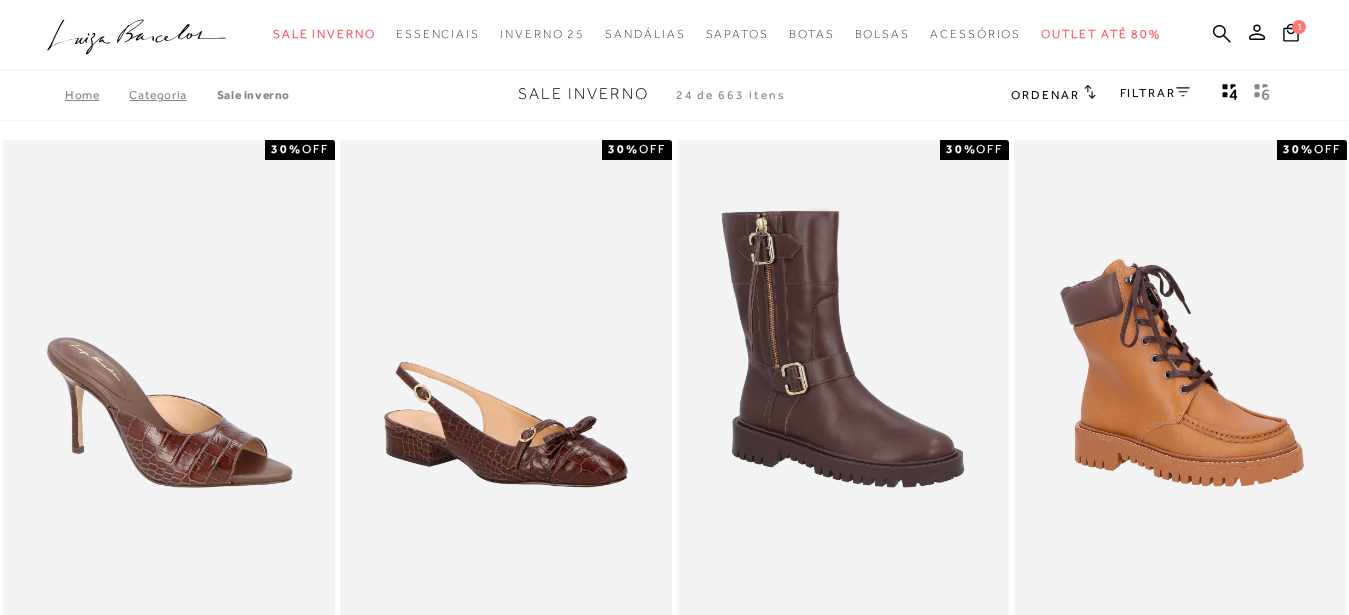 click 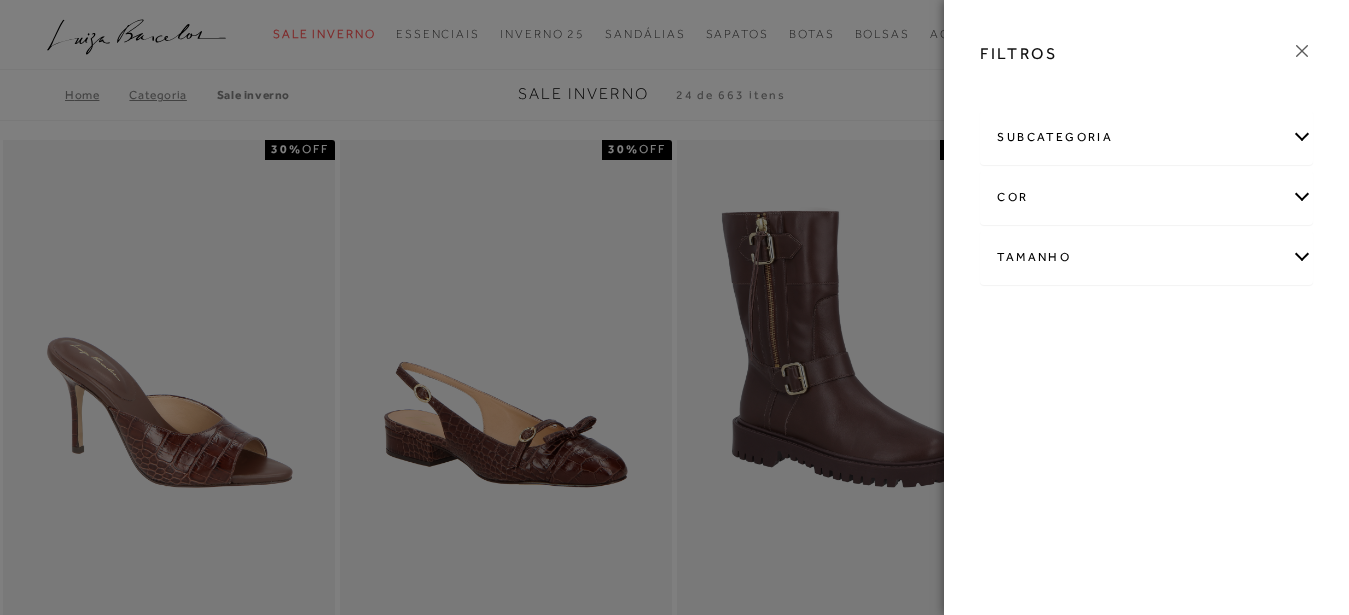 click on "Tamanho" at bounding box center [1146, 257] 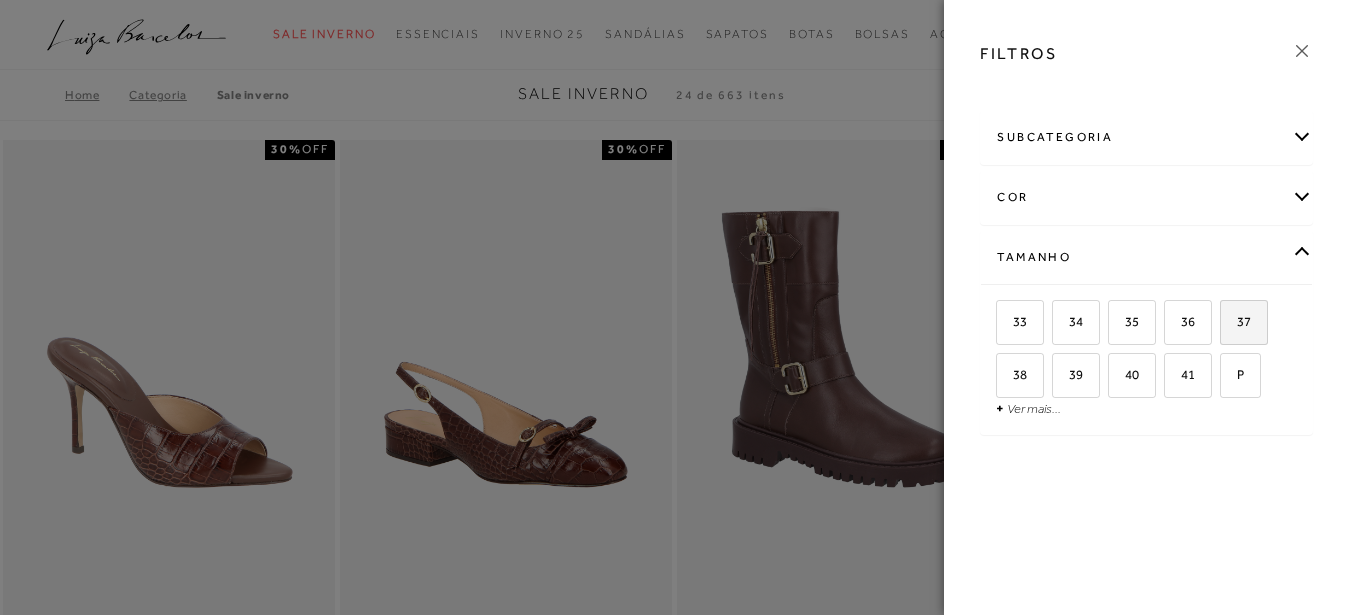 click on "37" at bounding box center (1236, 321) 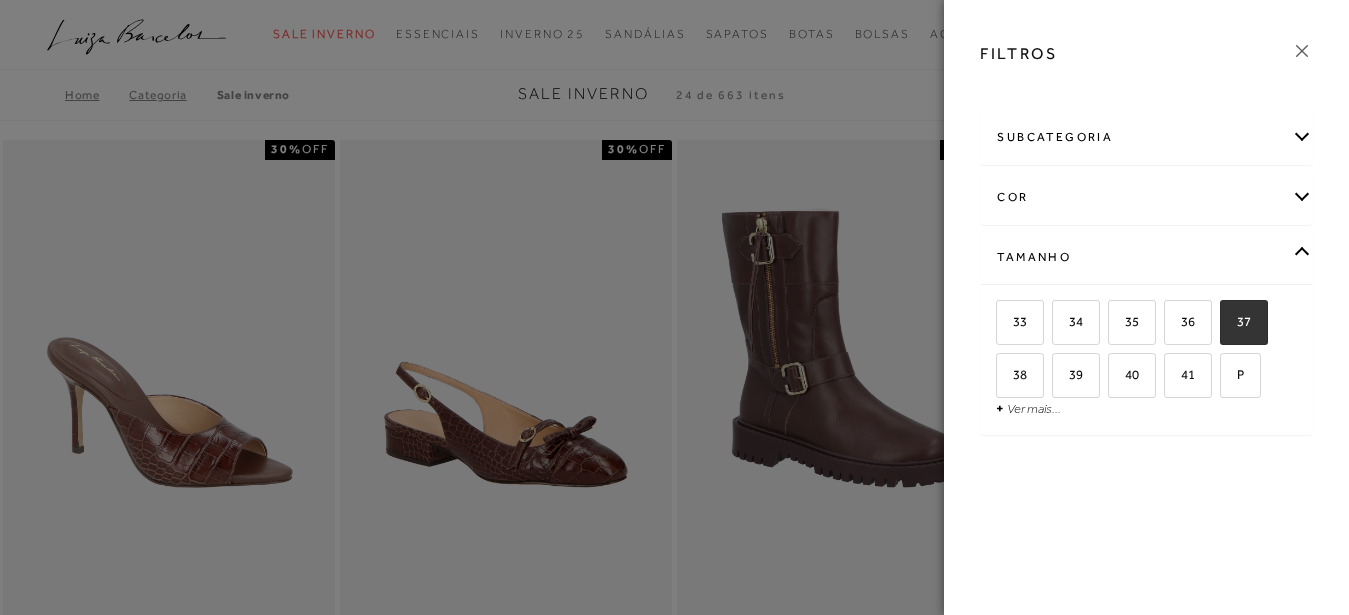 checkbox on "true" 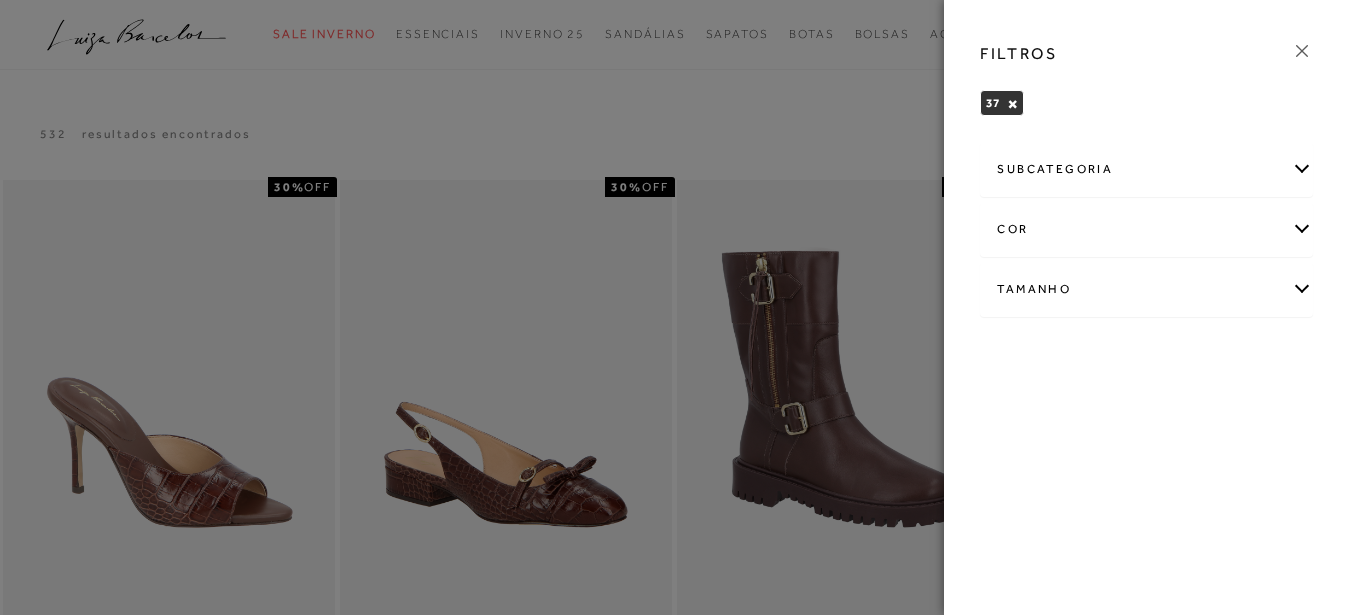click at bounding box center (674, 307) 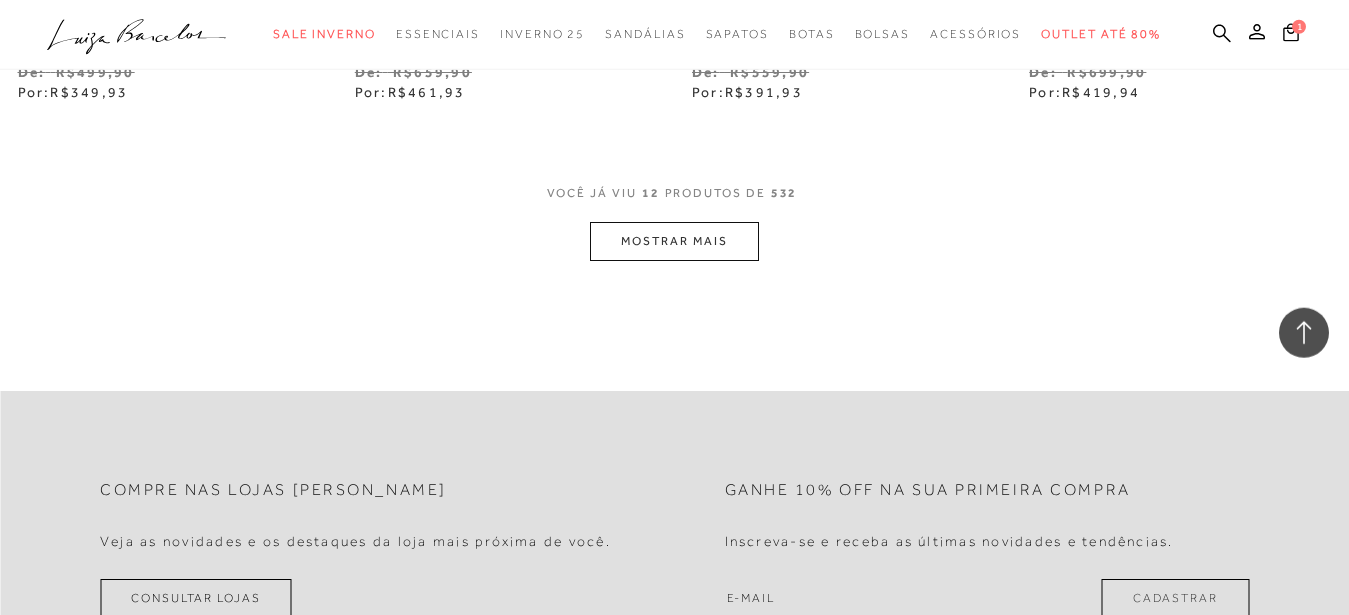 scroll, scrollTop: 2040, scrollLeft: 0, axis: vertical 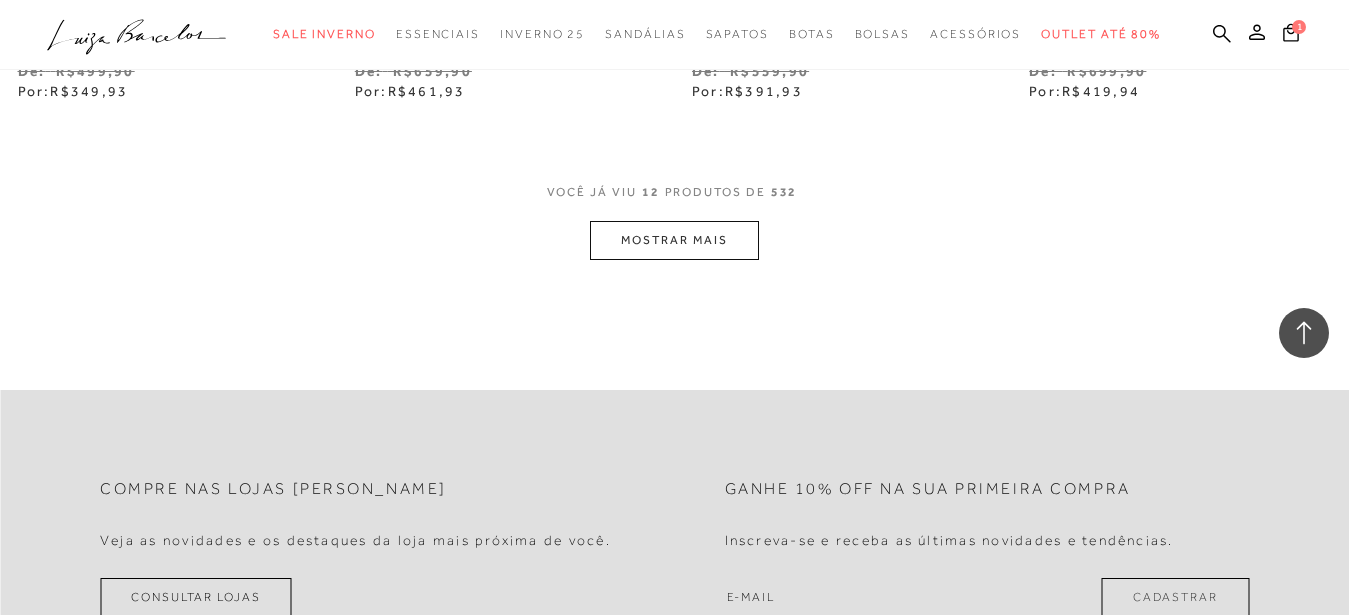 click on "MOSTRAR MAIS" at bounding box center (674, 240) 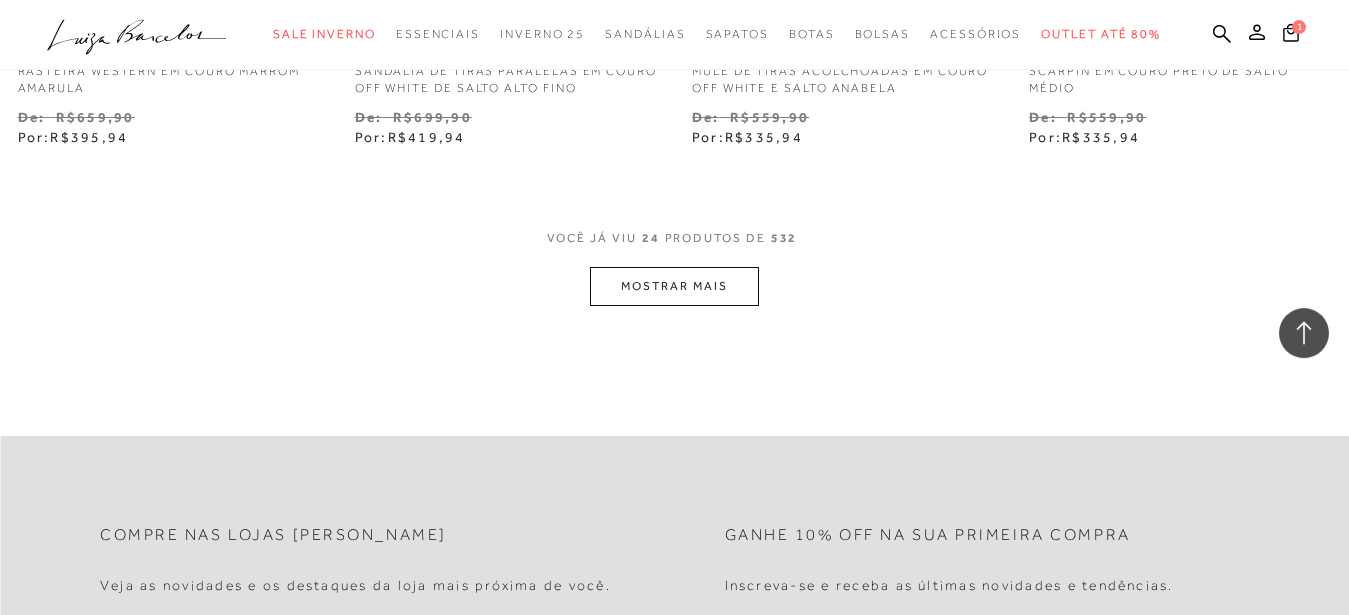 scroll, scrollTop: 3978, scrollLeft: 0, axis: vertical 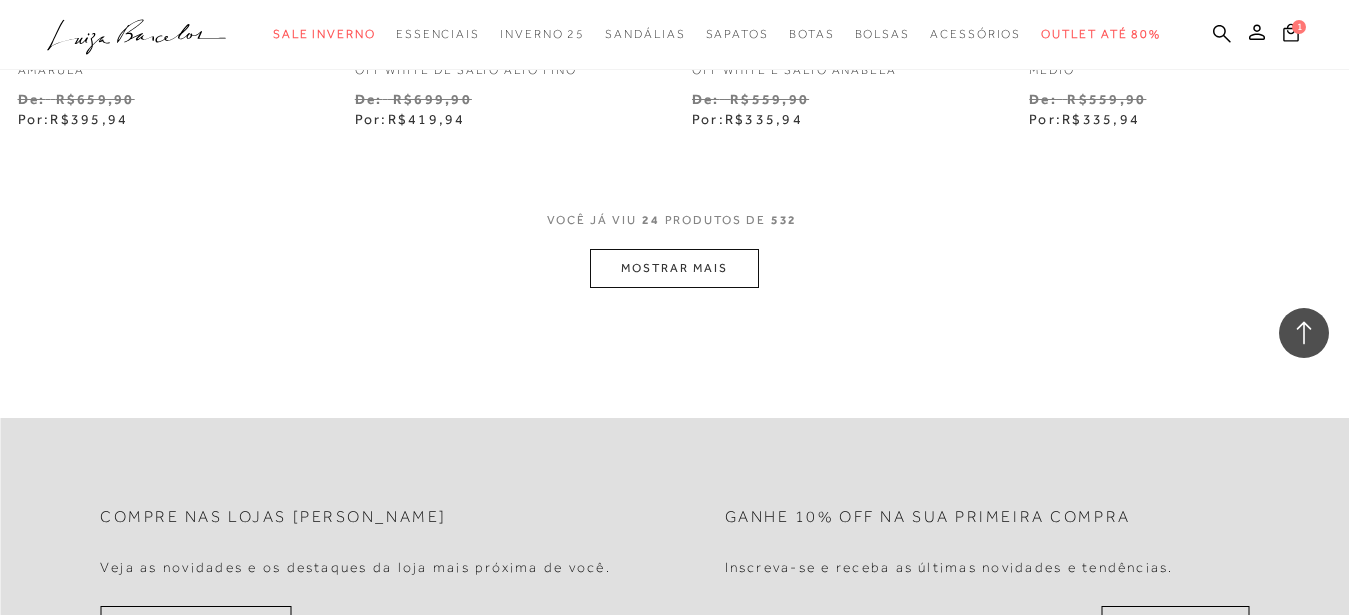 click on "MOSTRAR MAIS" at bounding box center [674, 268] 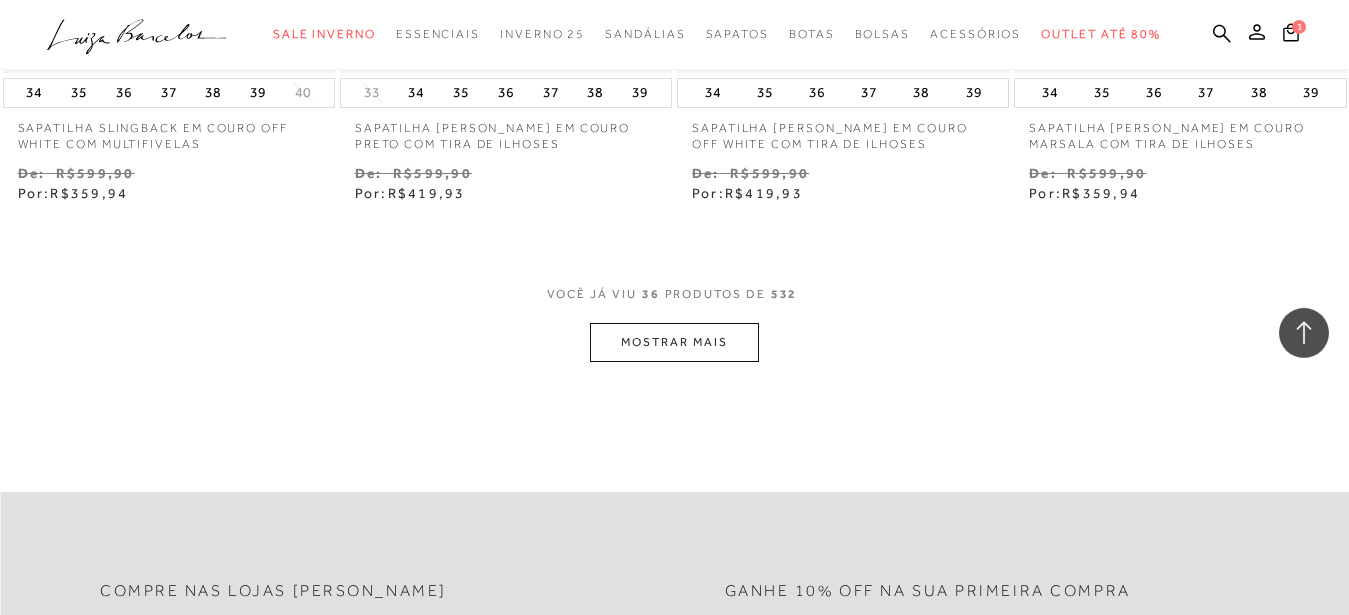 scroll, scrollTop: 5916, scrollLeft: 0, axis: vertical 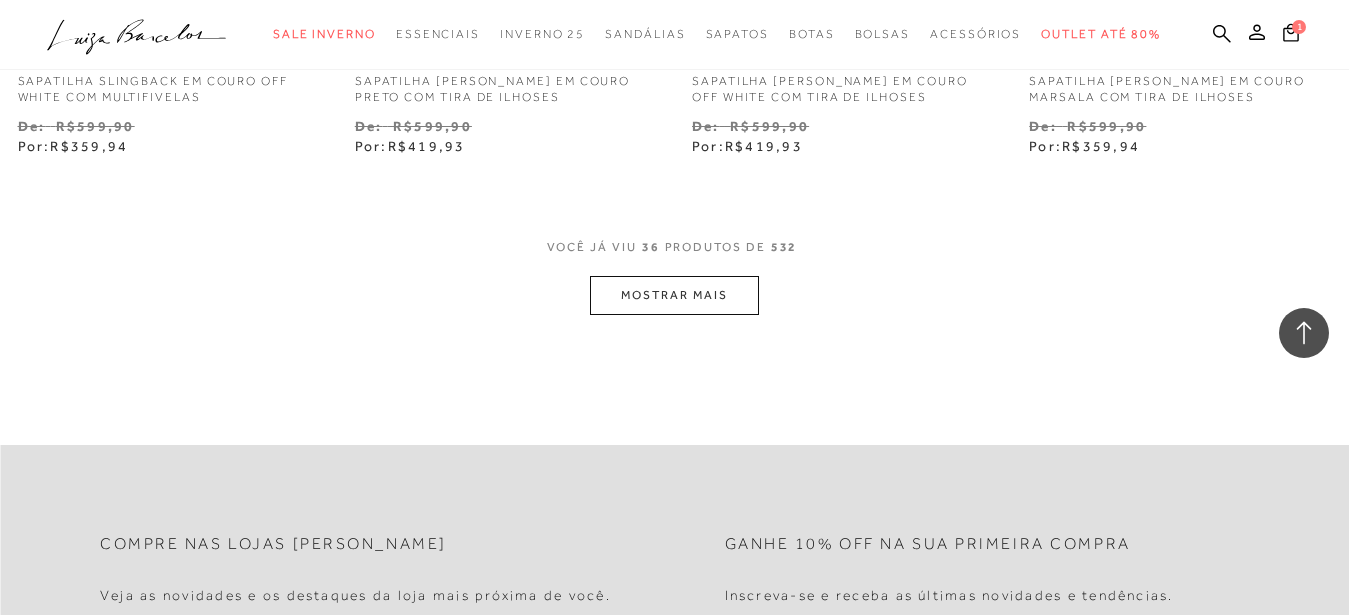 click on "MOSTRAR MAIS" at bounding box center [674, 295] 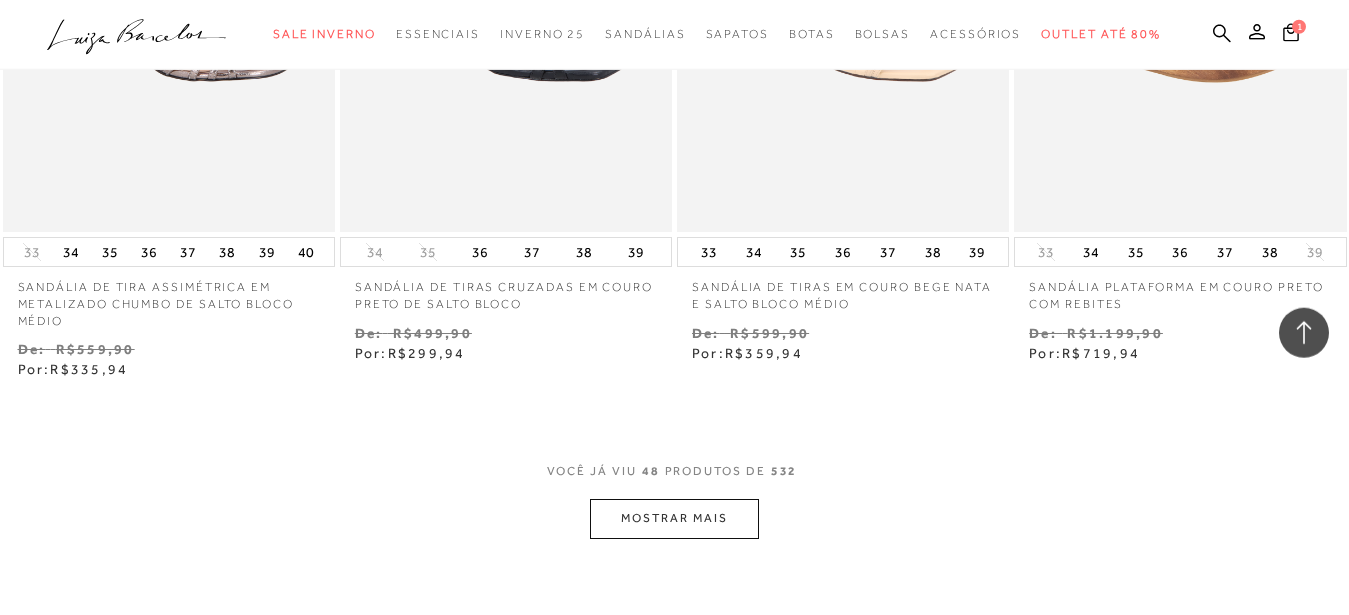 scroll, scrollTop: 7752, scrollLeft: 0, axis: vertical 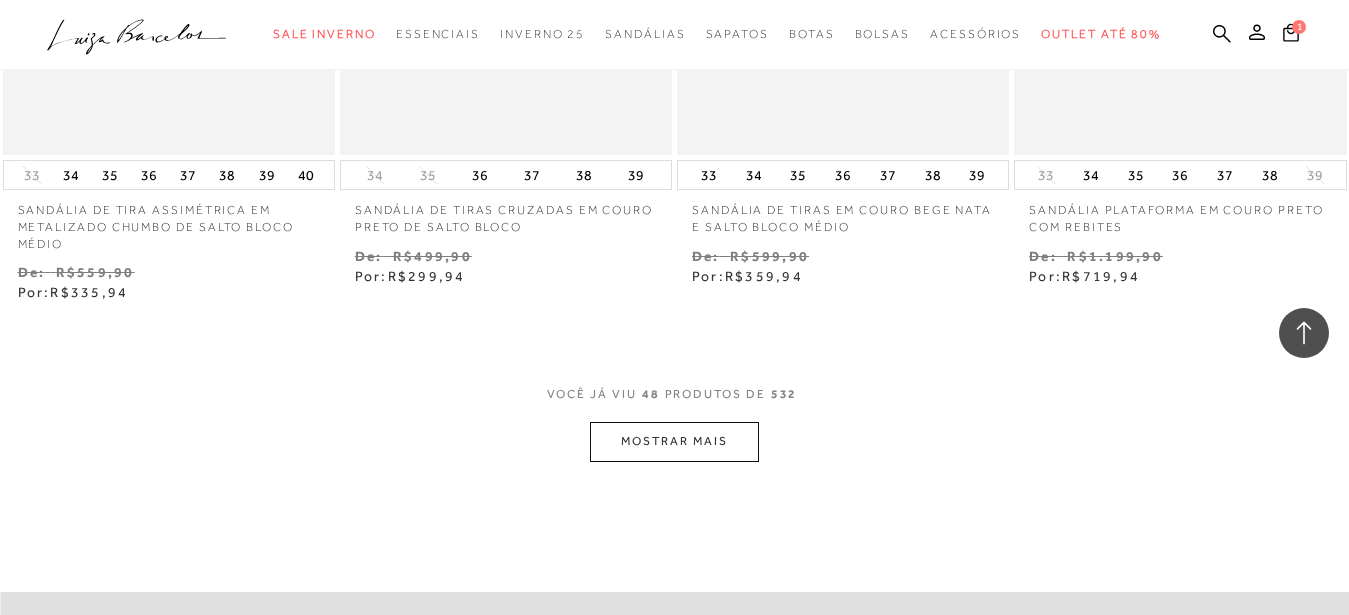 click on "MOSTRAR MAIS" at bounding box center [674, 441] 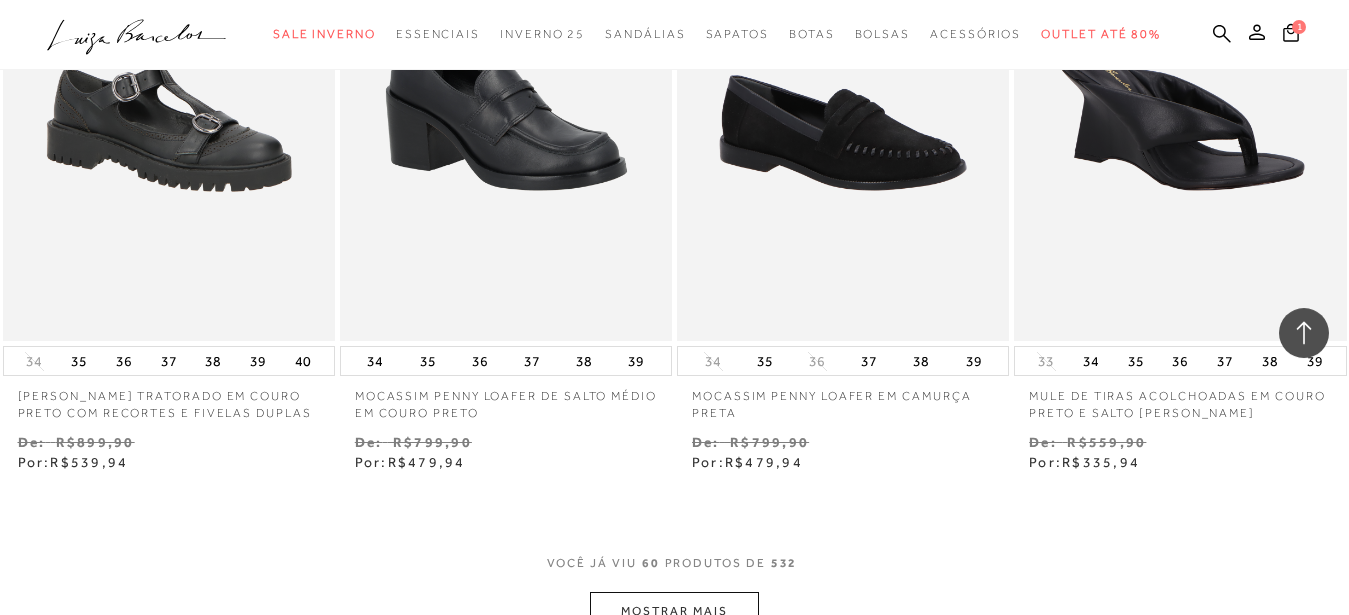 scroll, scrollTop: 9792, scrollLeft: 0, axis: vertical 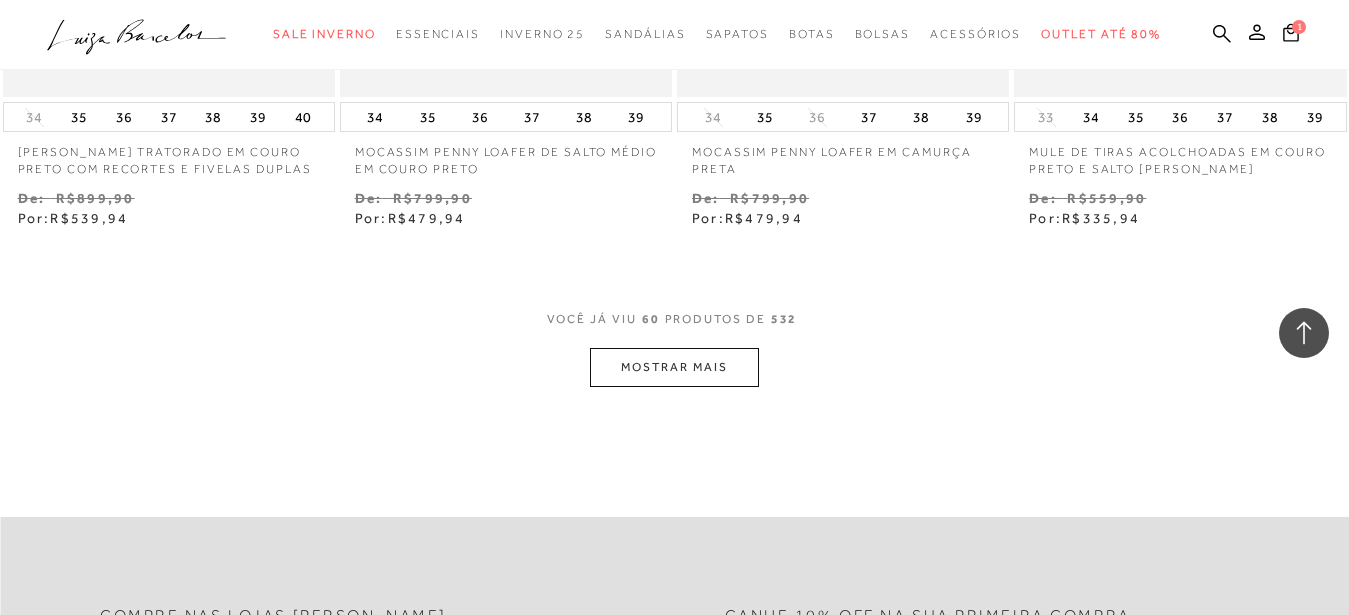 click on "MOSTRAR MAIS" at bounding box center (674, 367) 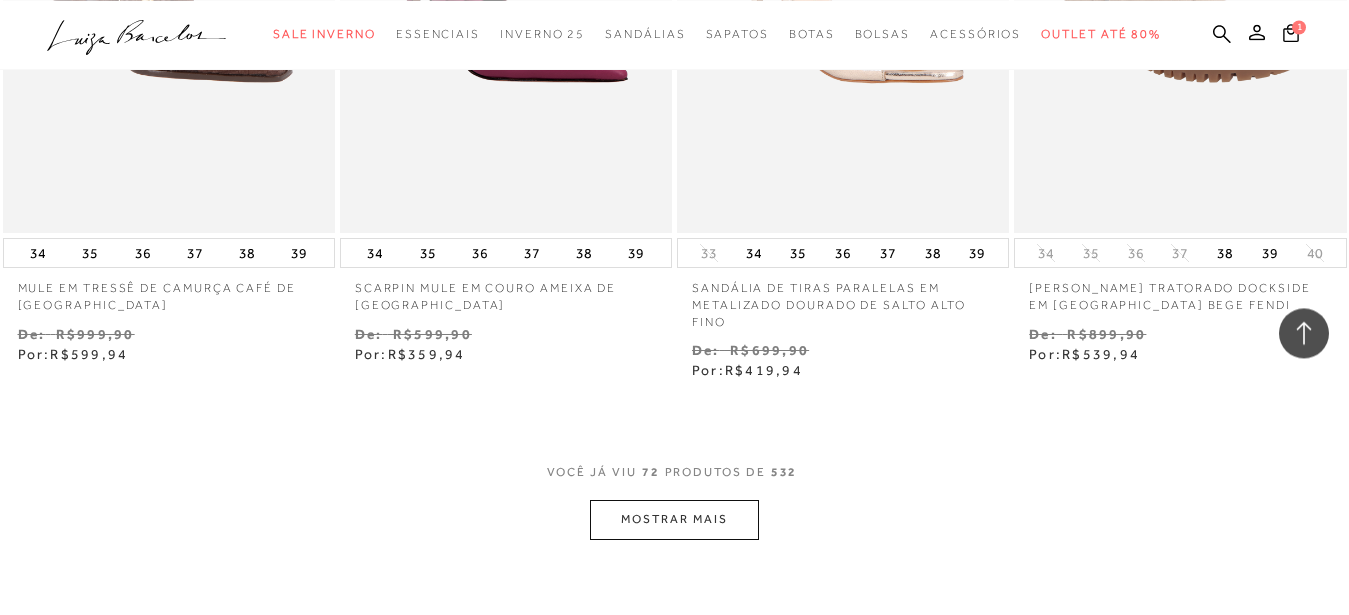 scroll, scrollTop: 11832, scrollLeft: 0, axis: vertical 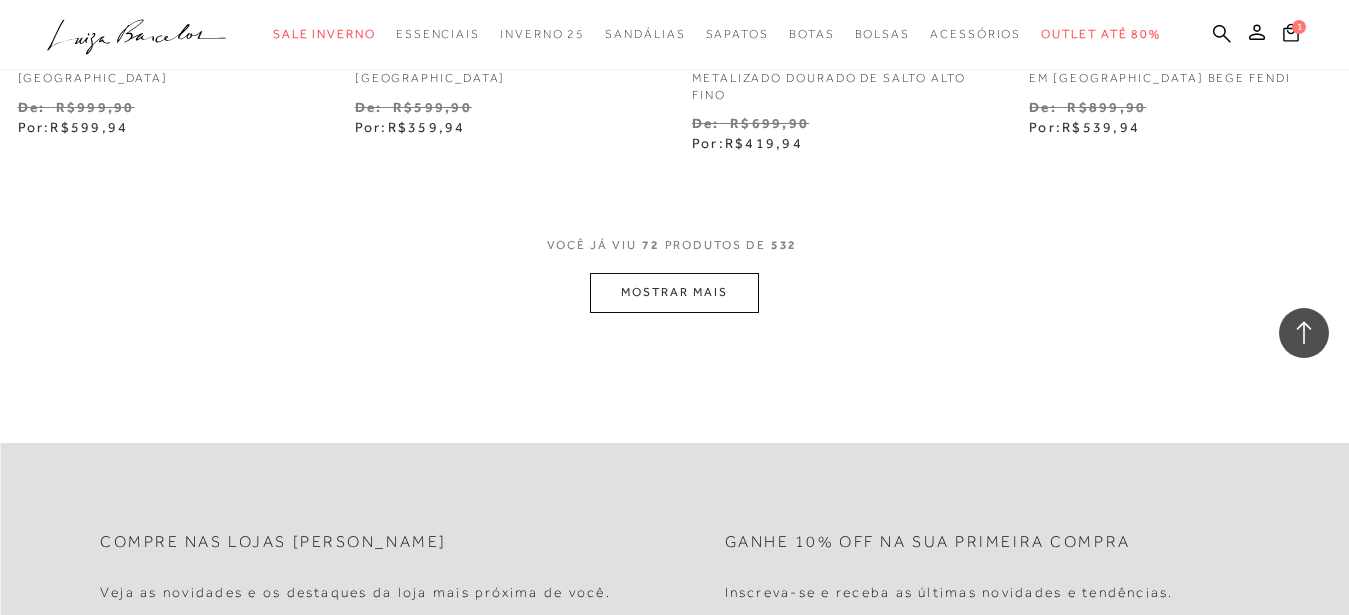 click on "MOSTRAR MAIS" at bounding box center (674, 292) 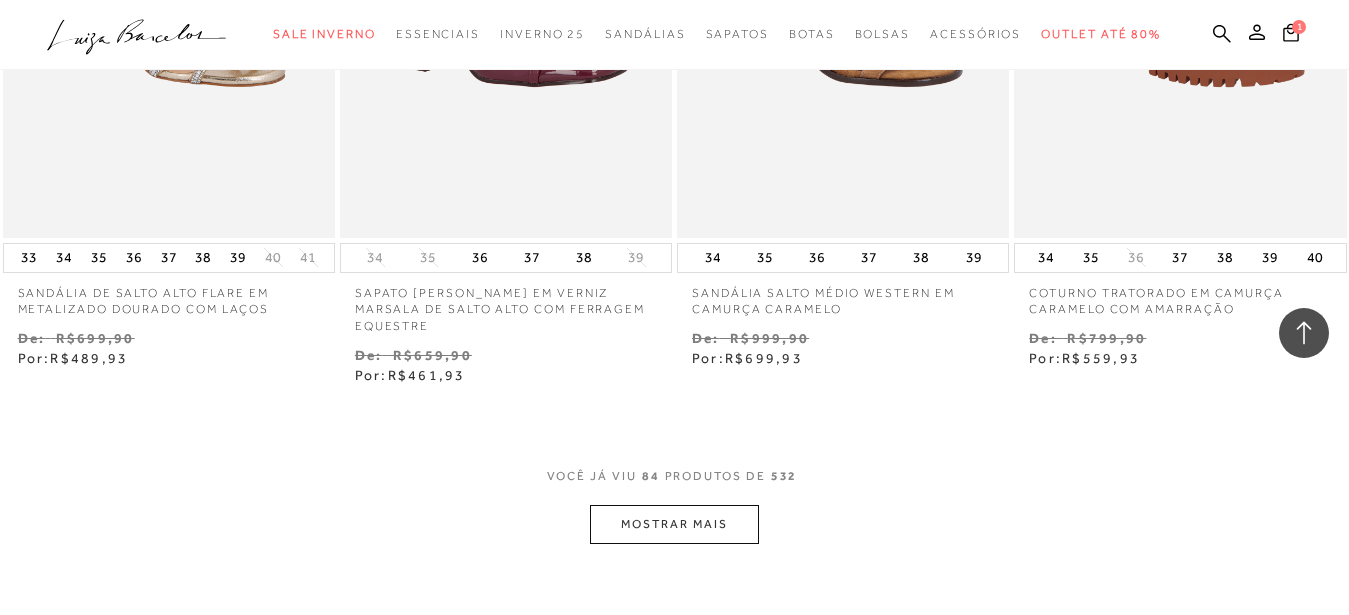 scroll, scrollTop: 13770, scrollLeft: 0, axis: vertical 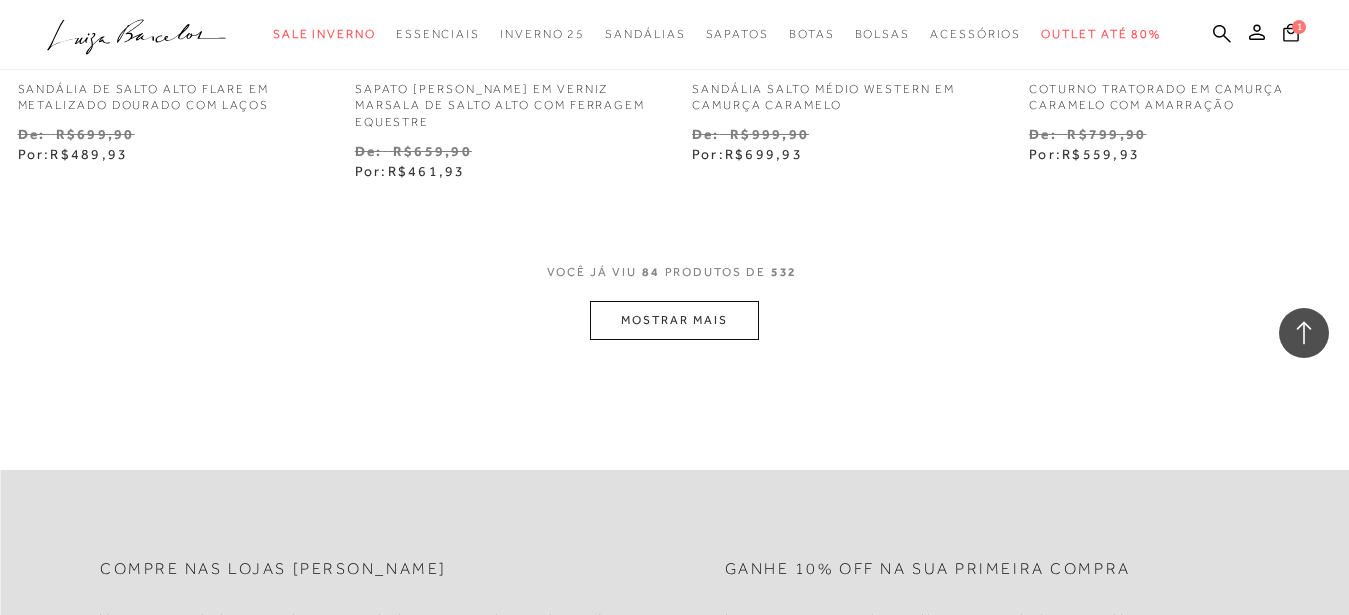 click on "MOSTRAR MAIS" at bounding box center [674, 320] 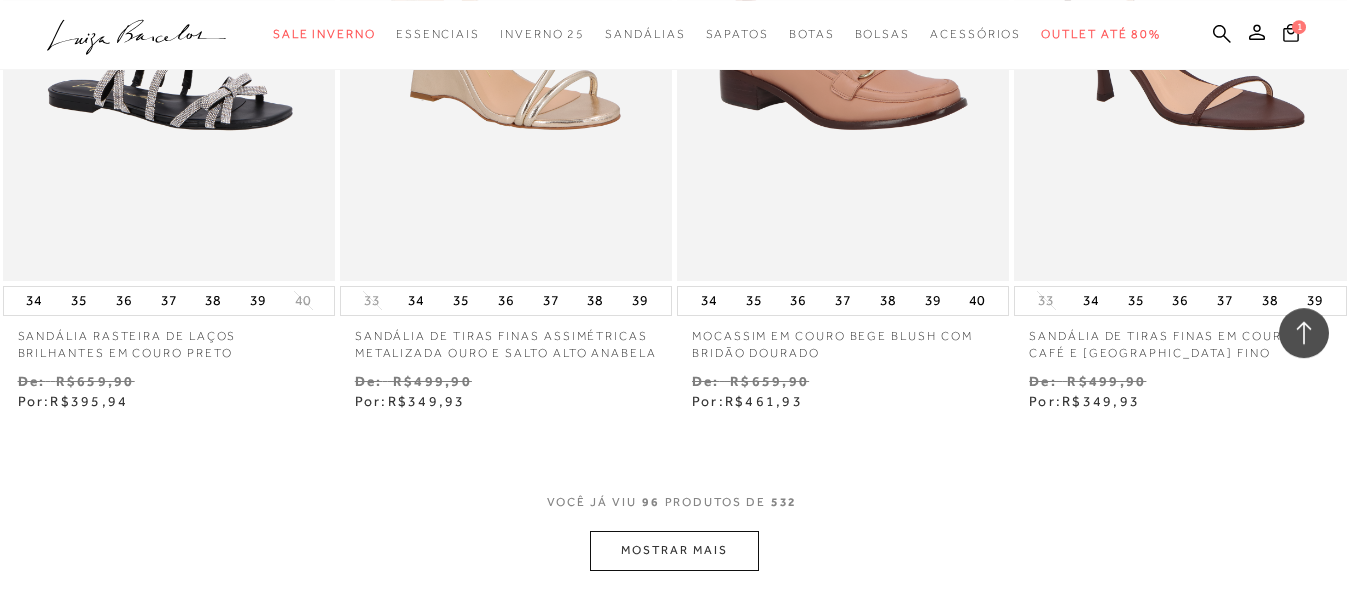 scroll, scrollTop: 15606, scrollLeft: 0, axis: vertical 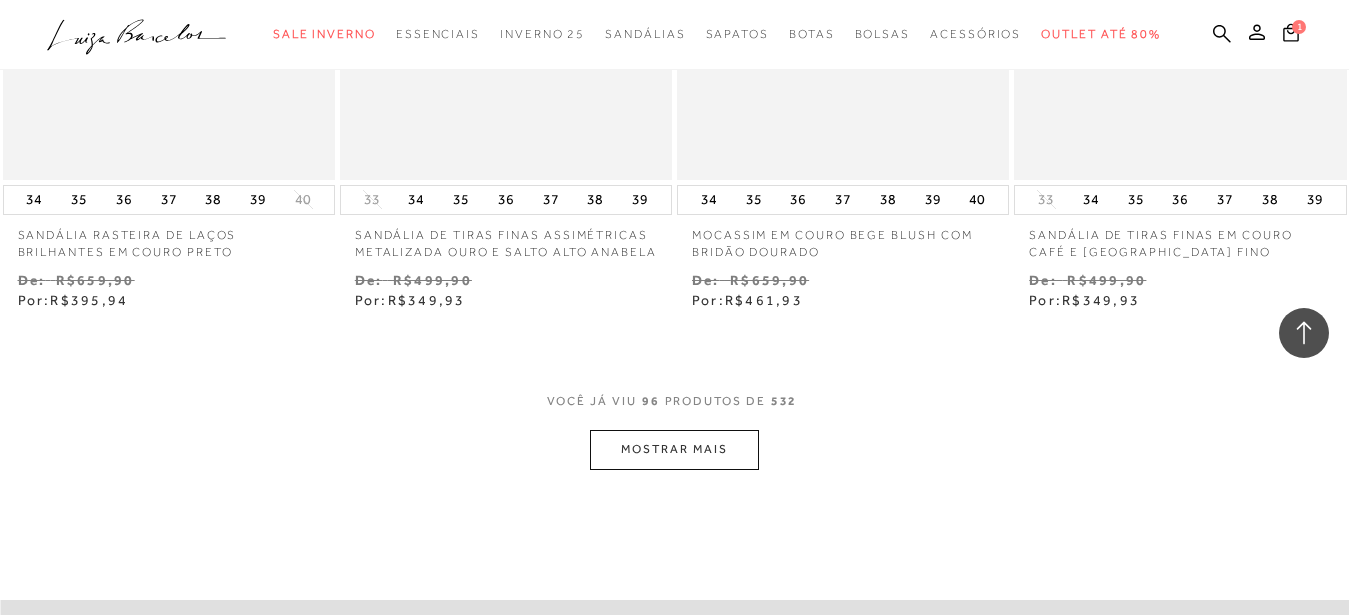 click on "MOSTRAR MAIS" at bounding box center (674, 449) 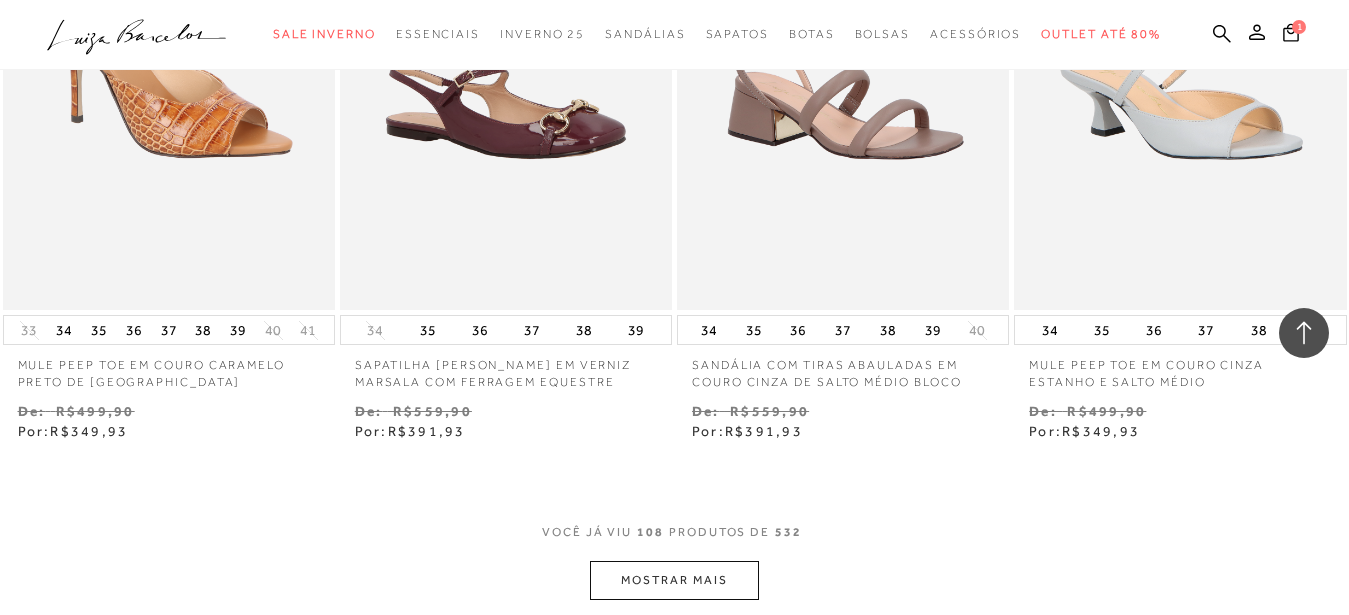 scroll, scrollTop: 17442, scrollLeft: 0, axis: vertical 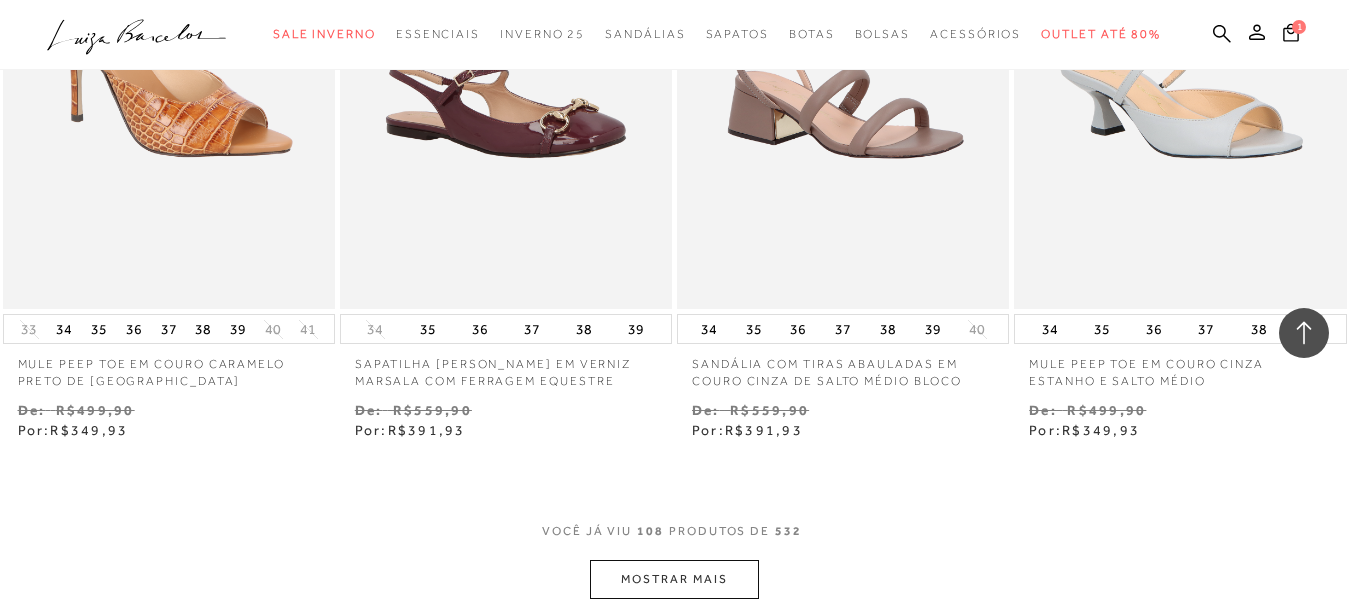click on "MOSTRAR MAIS" at bounding box center [674, 579] 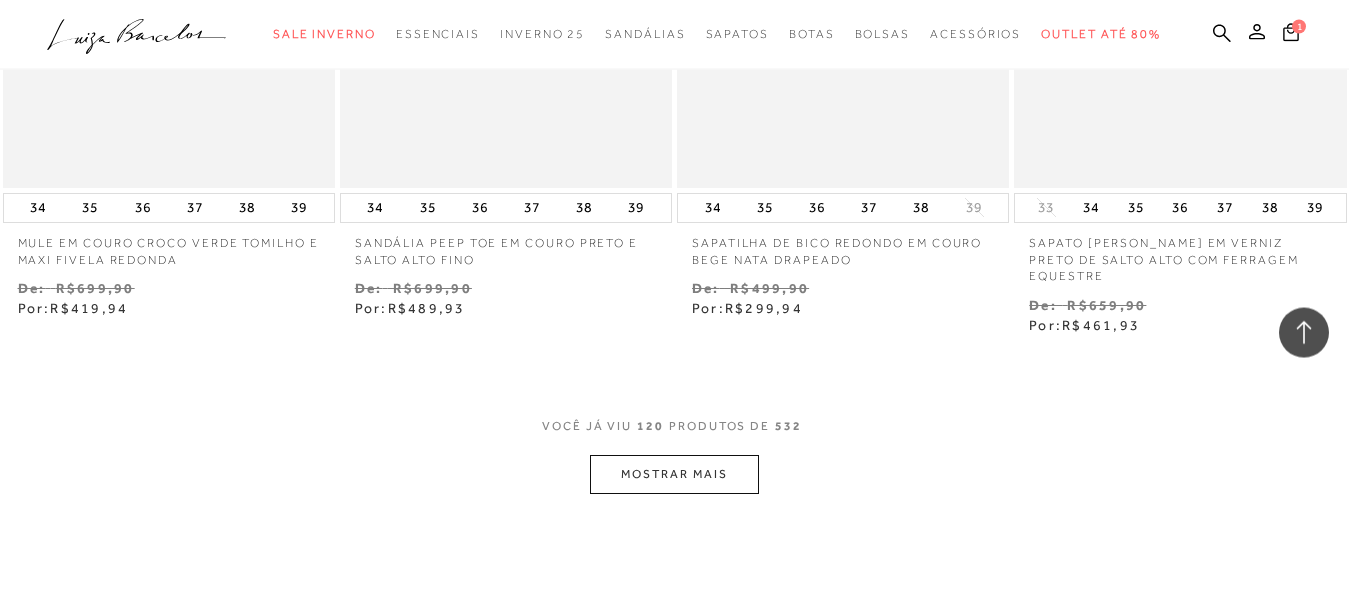 scroll, scrollTop: 19686, scrollLeft: 0, axis: vertical 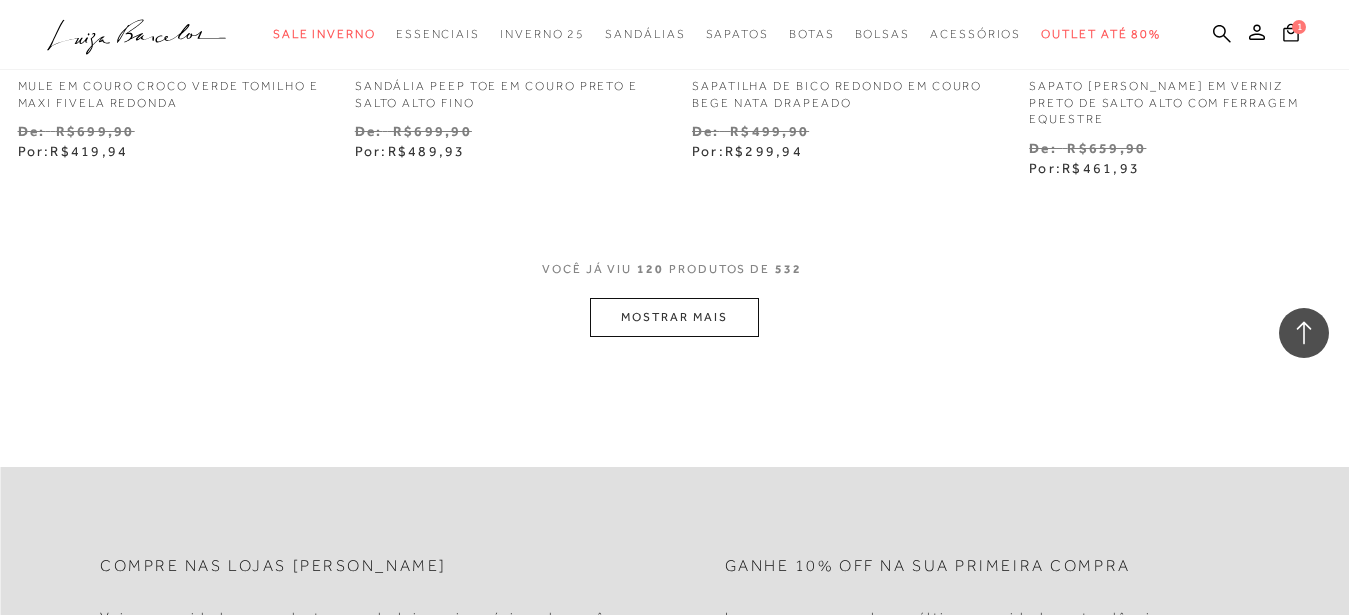 click on "MOSTRAR MAIS" at bounding box center (674, 317) 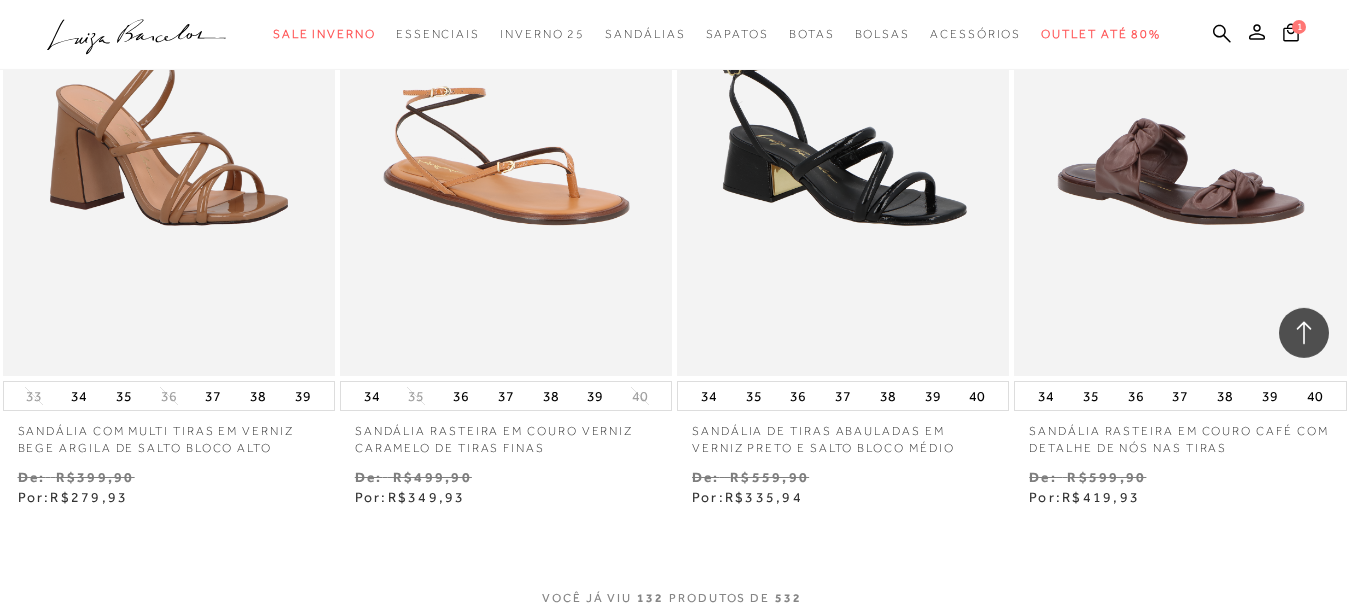 scroll, scrollTop: 21726, scrollLeft: 0, axis: vertical 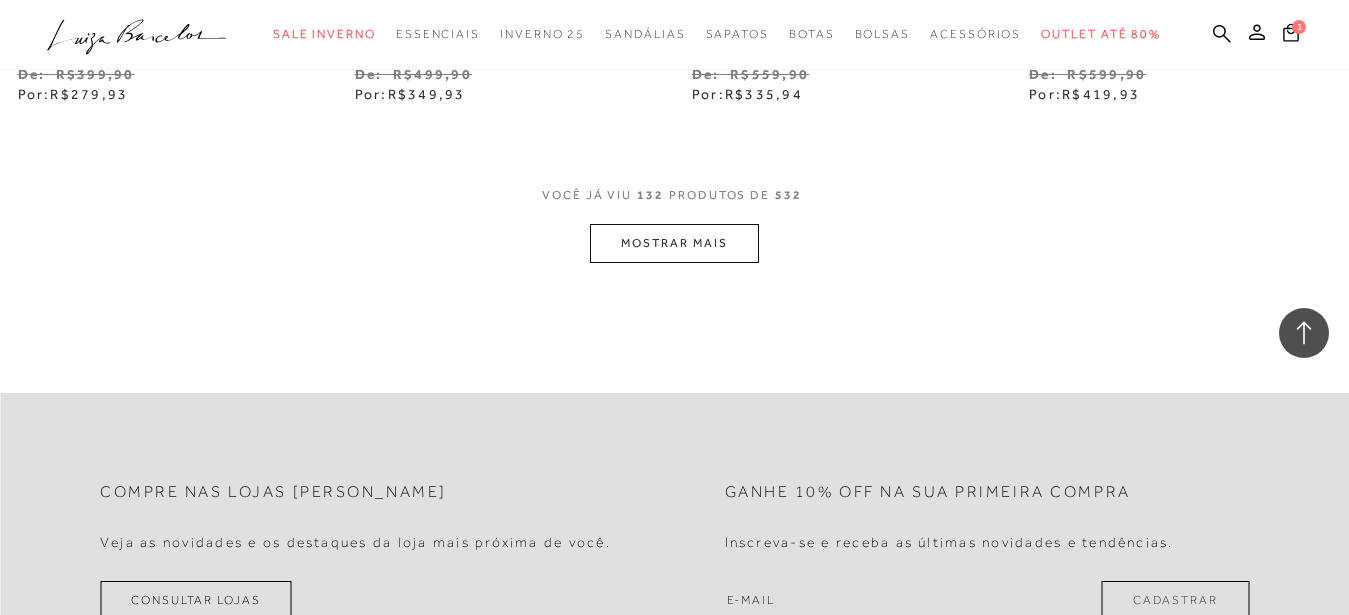 click on "MOSTRAR MAIS" at bounding box center (674, 243) 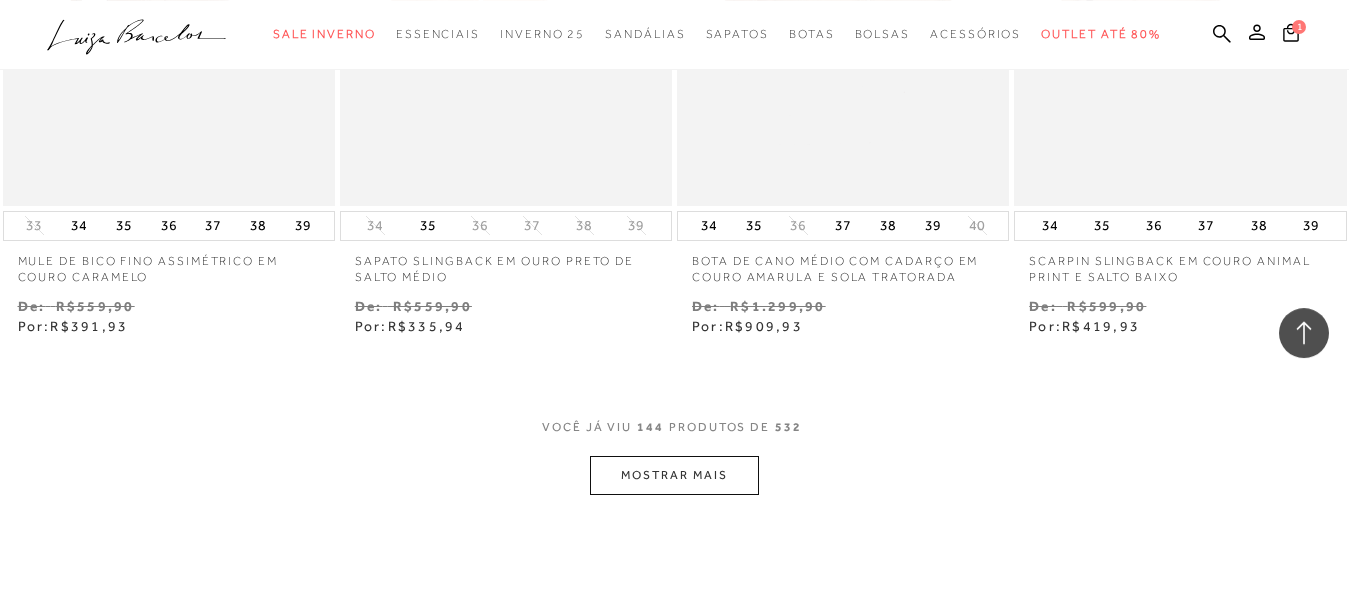 scroll, scrollTop: 23460, scrollLeft: 0, axis: vertical 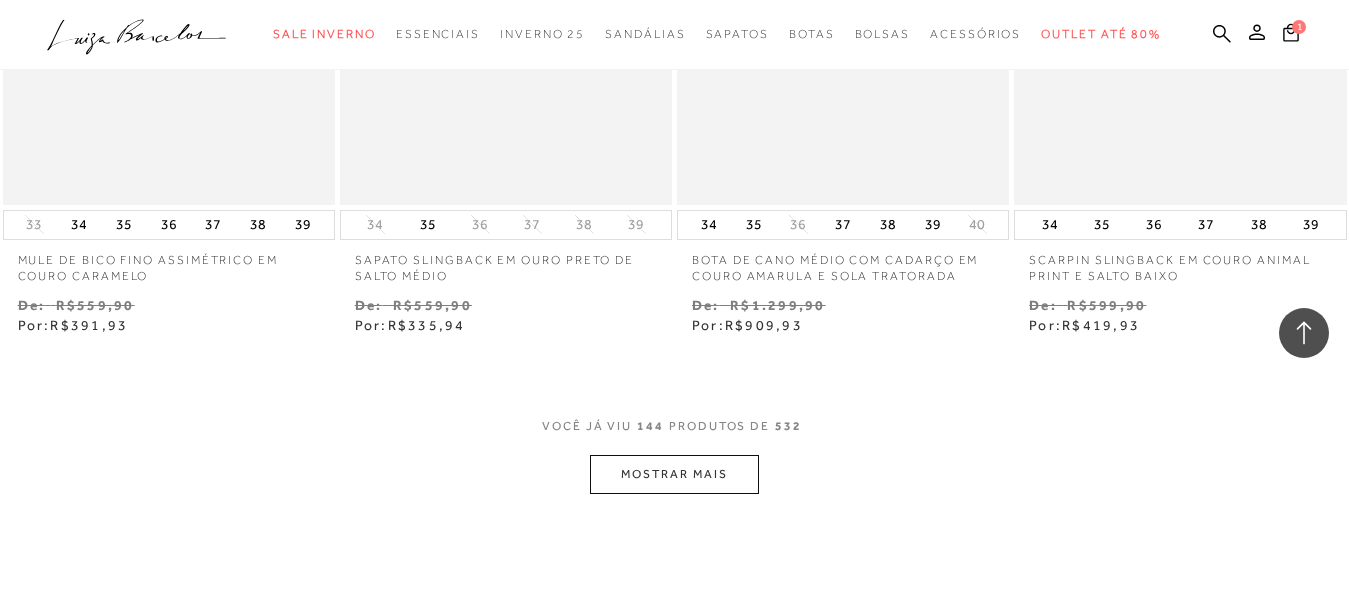 click on "MOSTRAR MAIS" at bounding box center [674, 474] 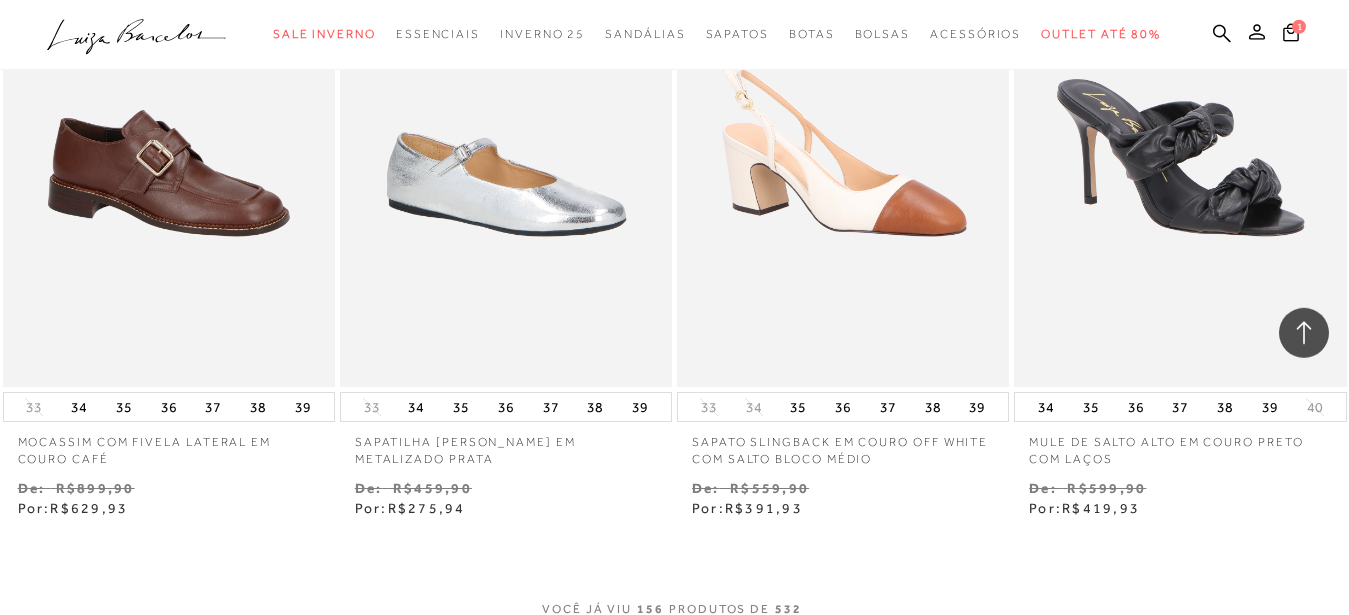 scroll, scrollTop: 25602, scrollLeft: 0, axis: vertical 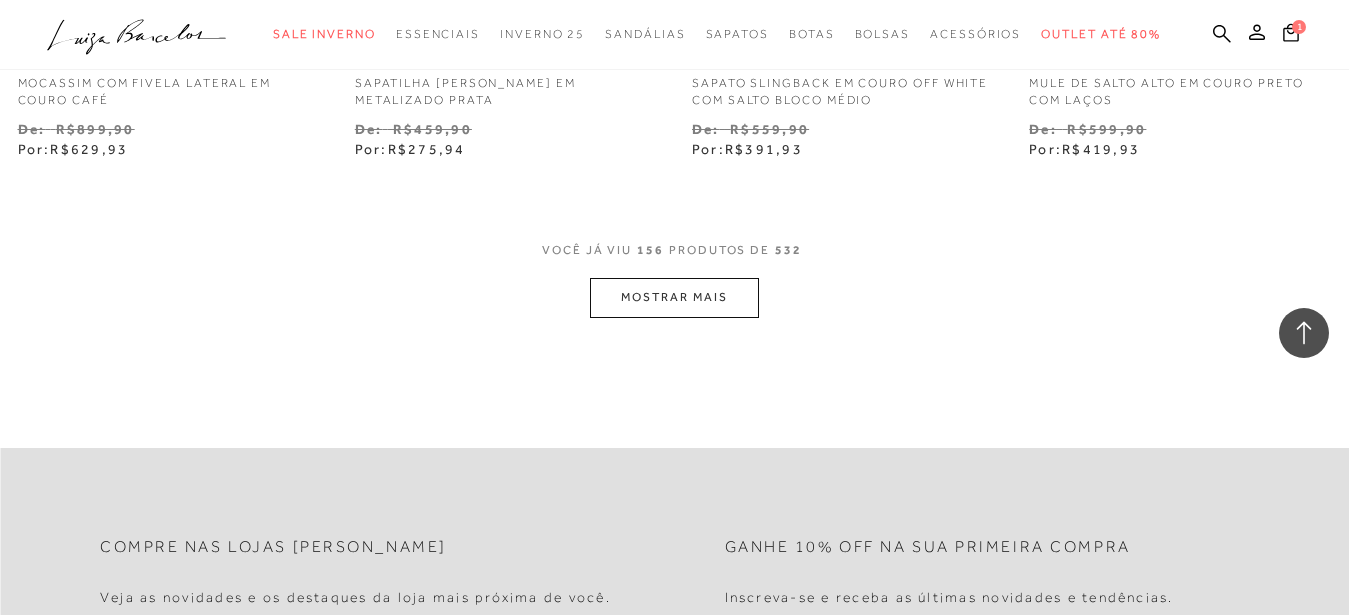 click on "MOSTRAR MAIS" at bounding box center (674, 297) 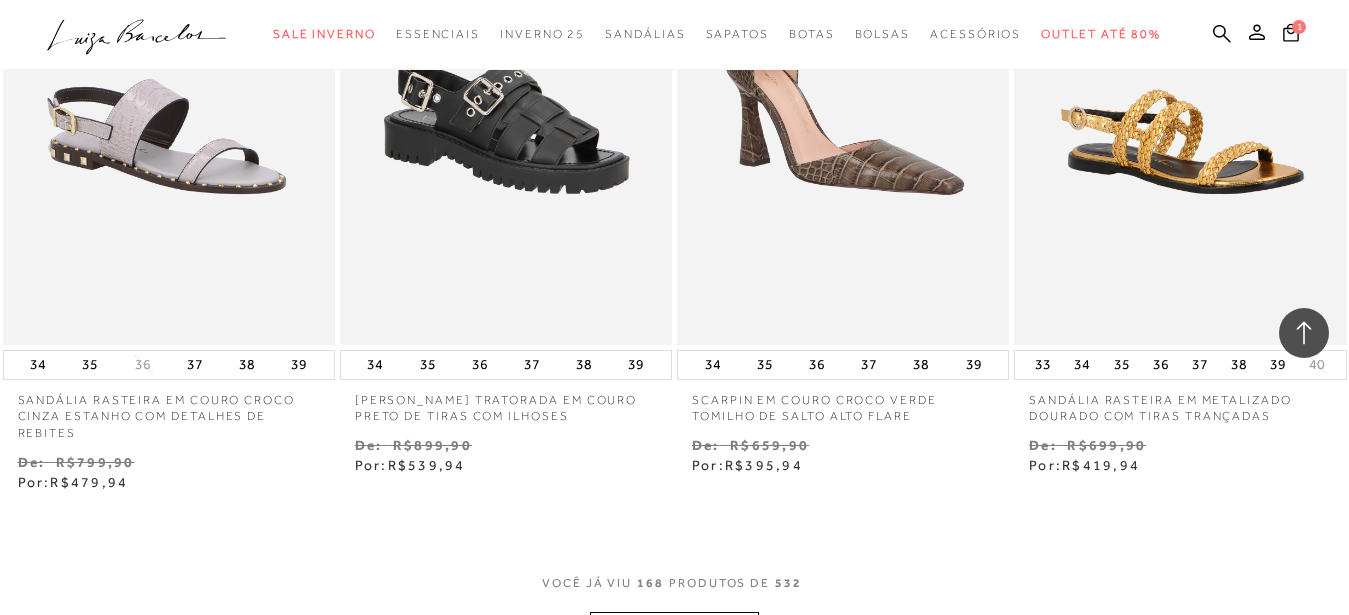 scroll, scrollTop: 27336, scrollLeft: 0, axis: vertical 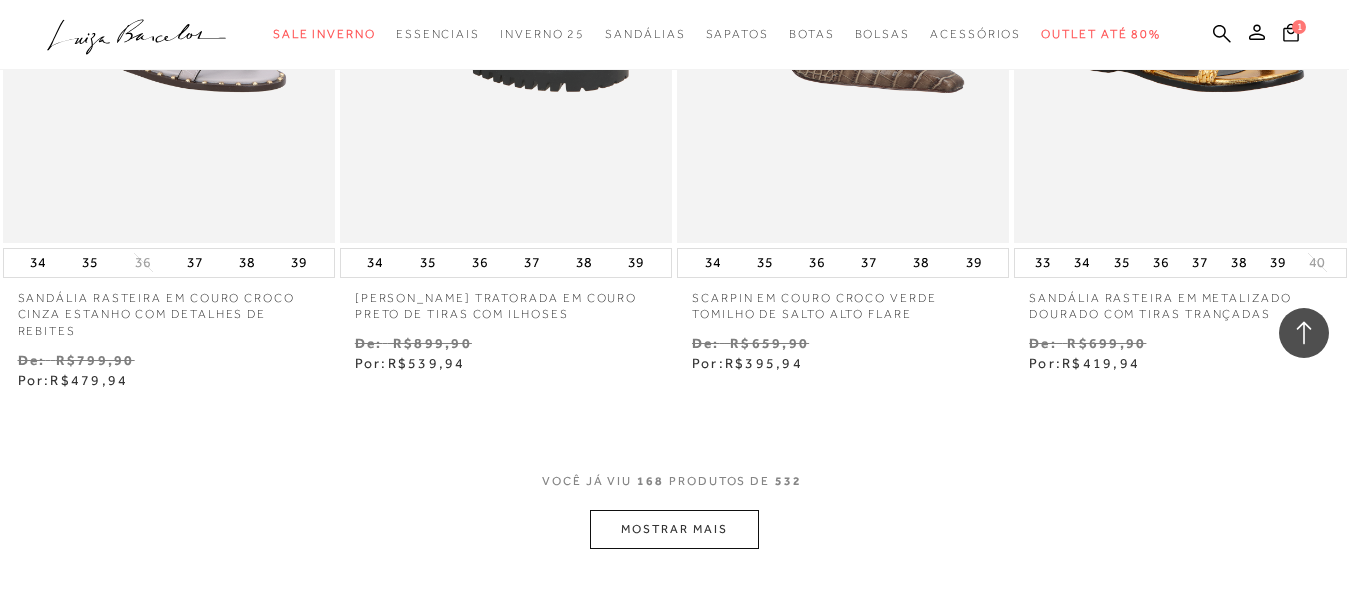 click on "MOSTRAR MAIS" at bounding box center [674, 529] 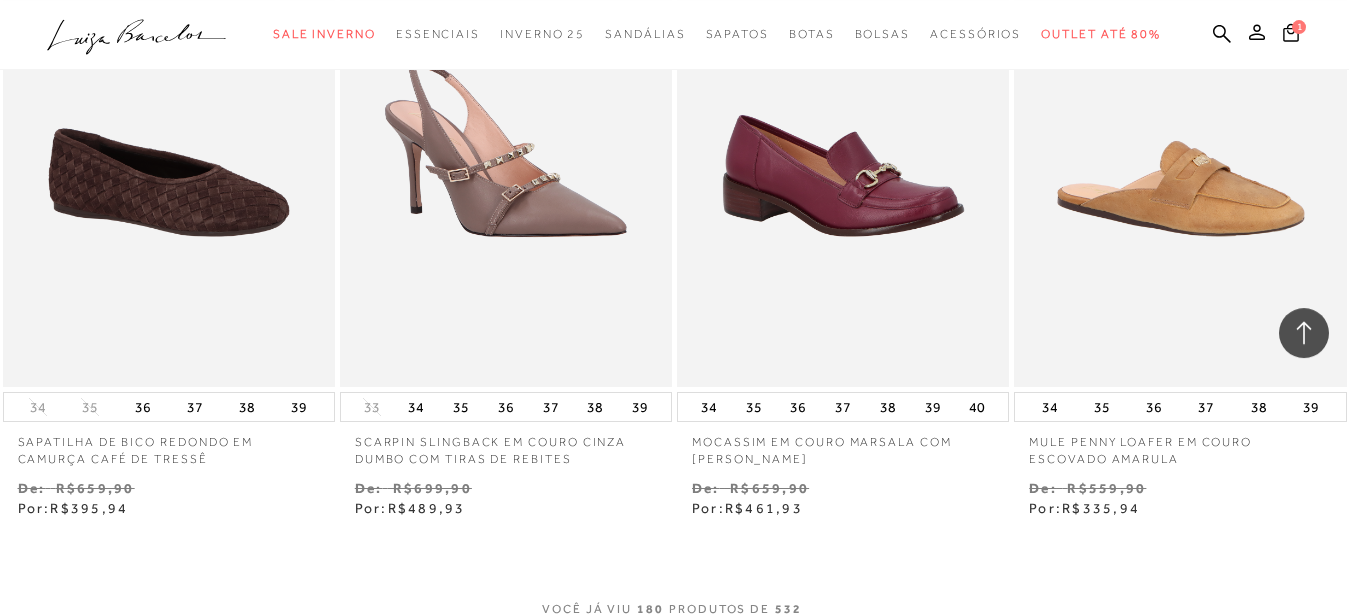 scroll, scrollTop: 29274, scrollLeft: 0, axis: vertical 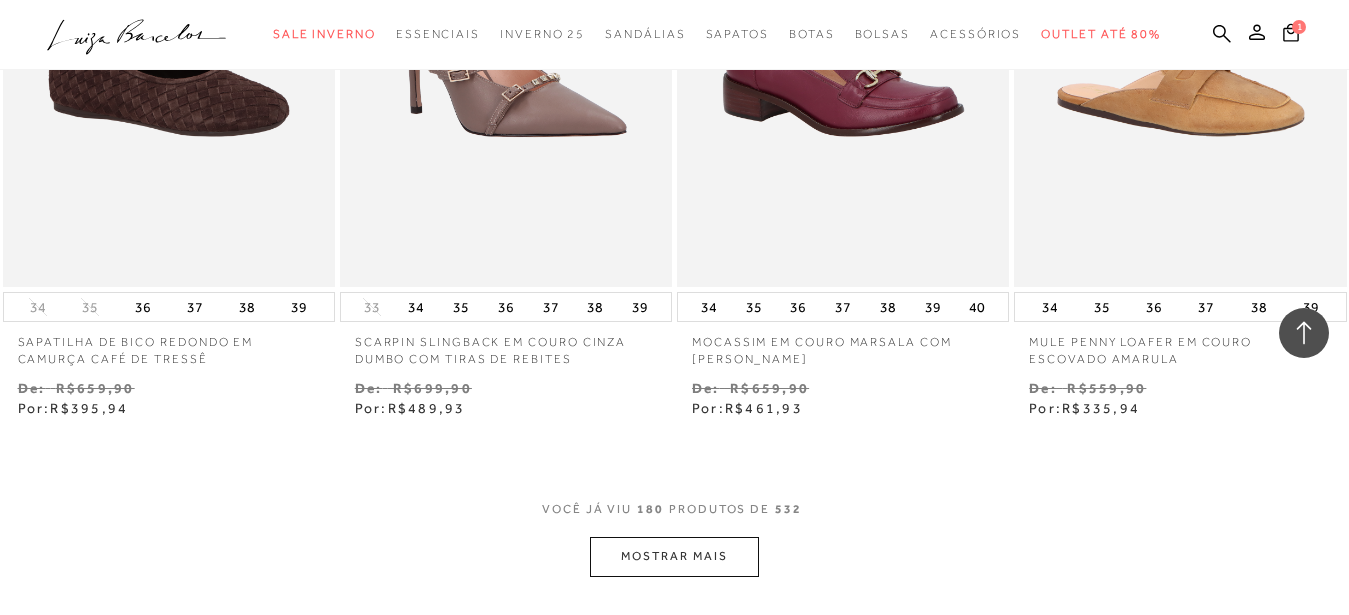 click on "MOSTRAR MAIS" at bounding box center (674, 556) 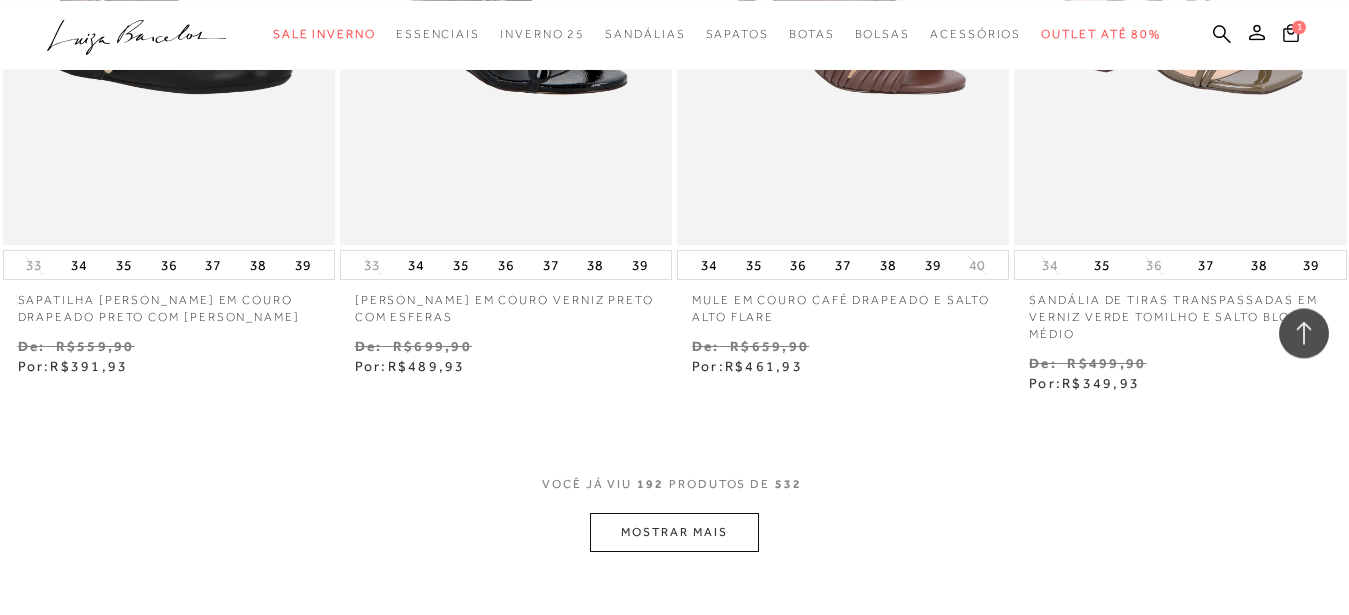 scroll, scrollTop: 31314, scrollLeft: 0, axis: vertical 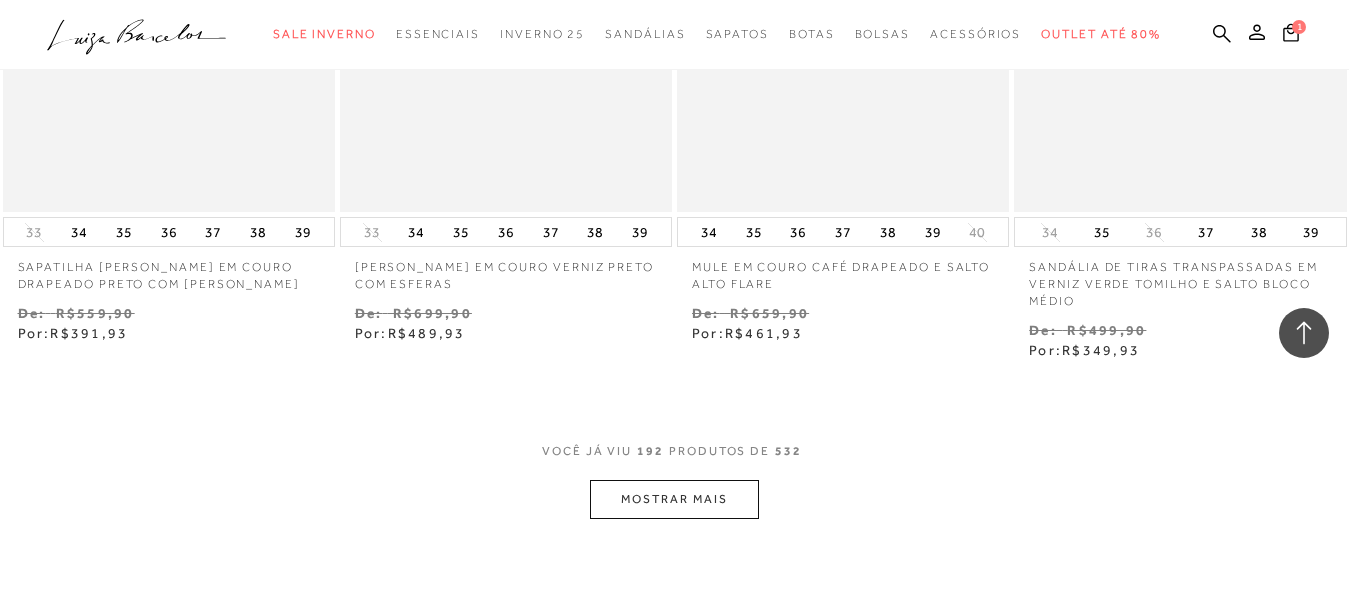 click on "MOSTRAR MAIS" at bounding box center [674, 499] 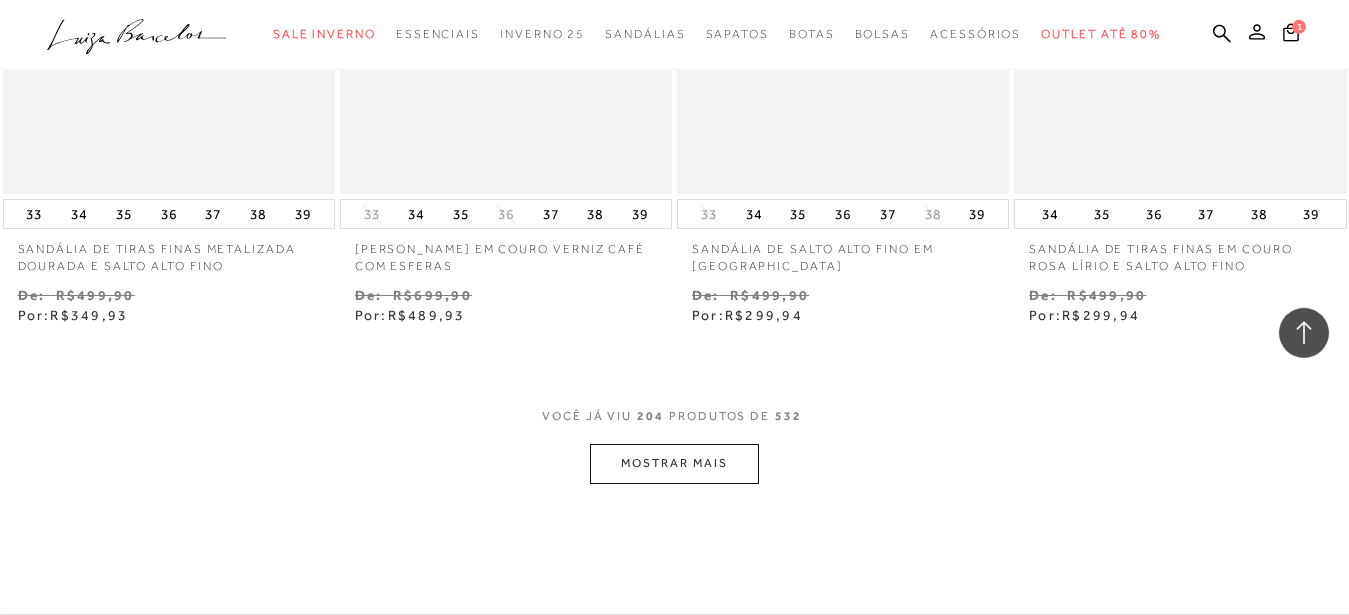 scroll, scrollTop: 33456, scrollLeft: 0, axis: vertical 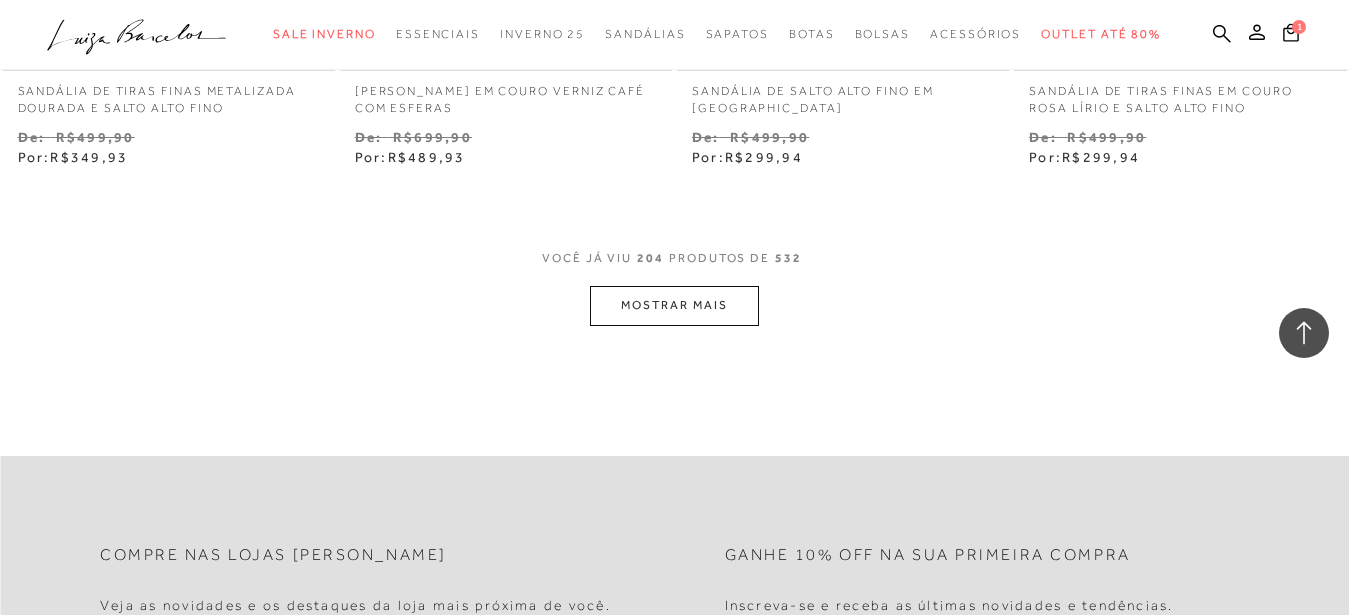 click on "MOSTRAR MAIS" at bounding box center (674, 305) 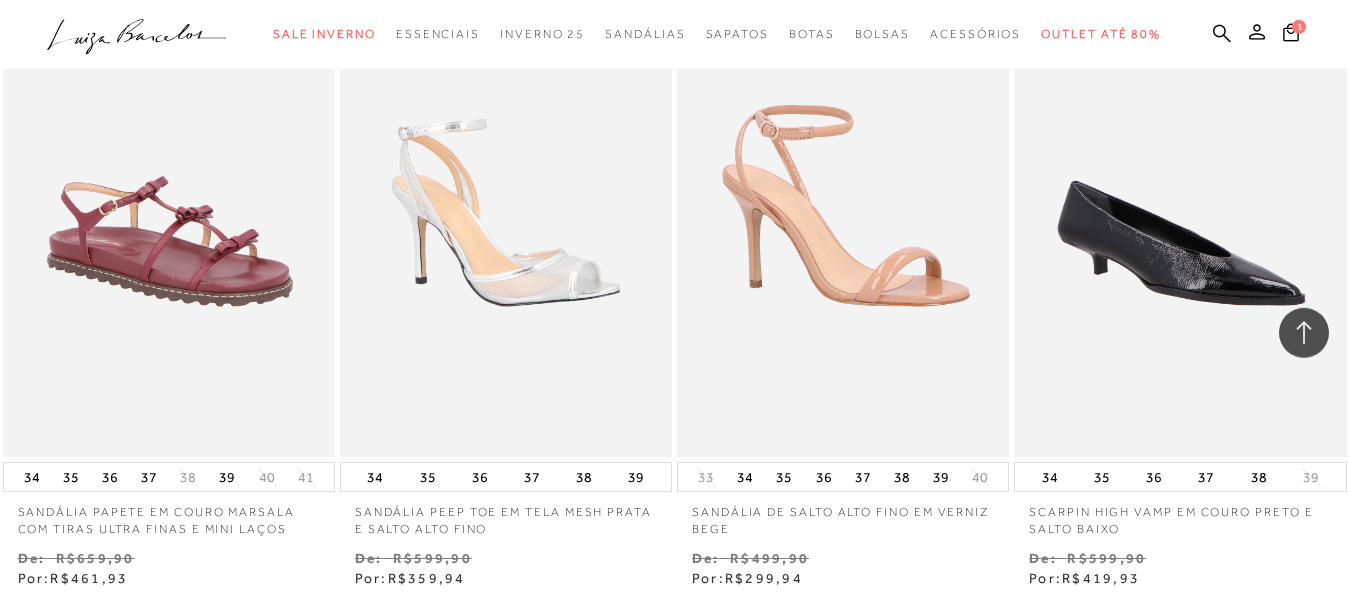scroll, scrollTop: 35394, scrollLeft: 0, axis: vertical 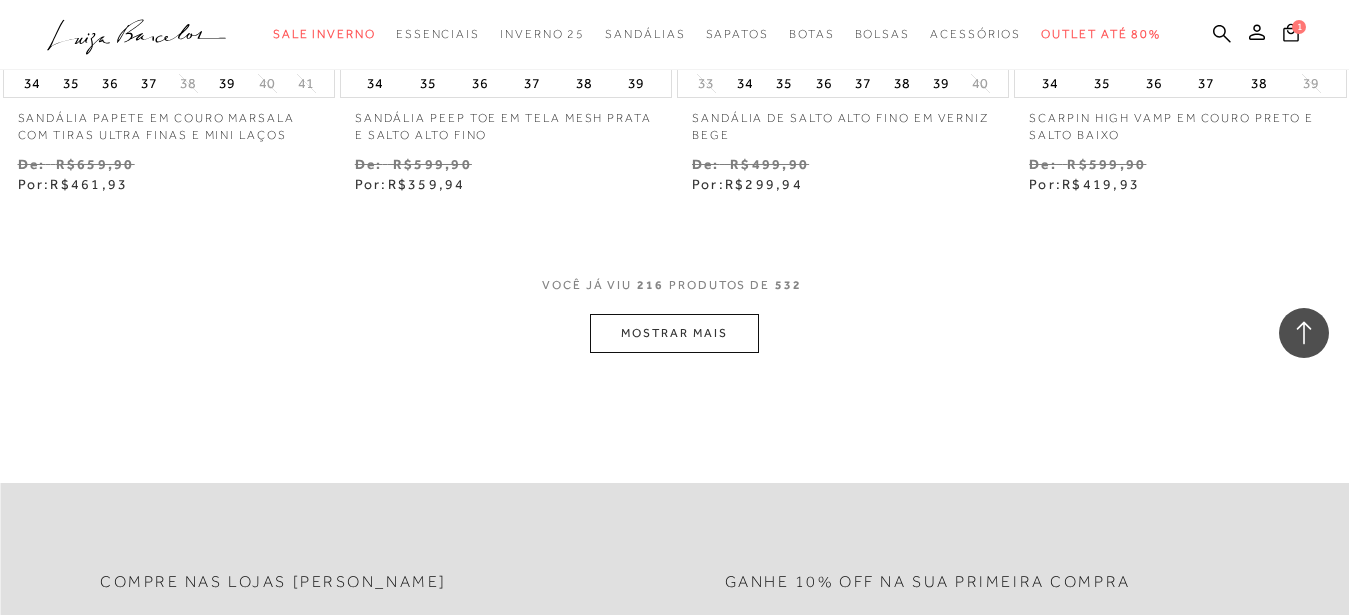 click on "MOSTRAR MAIS" at bounding box center (674, 333) 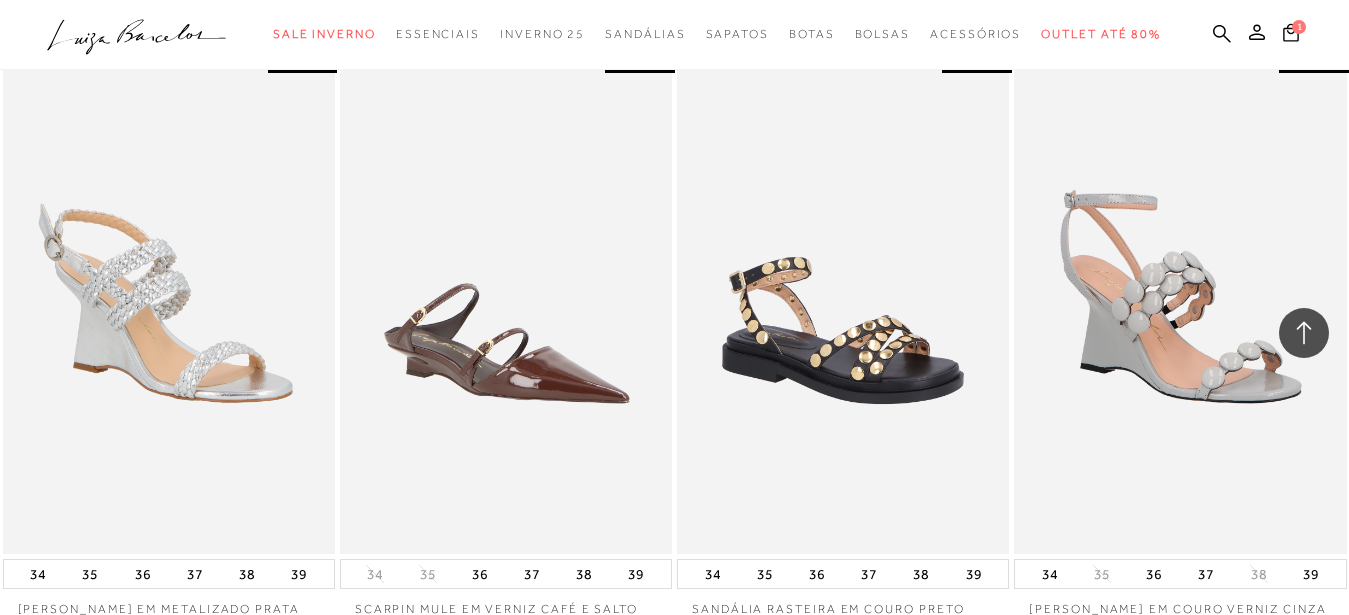scroll, scrollTop: 37332, scrollLeft: 0, axis: vertical 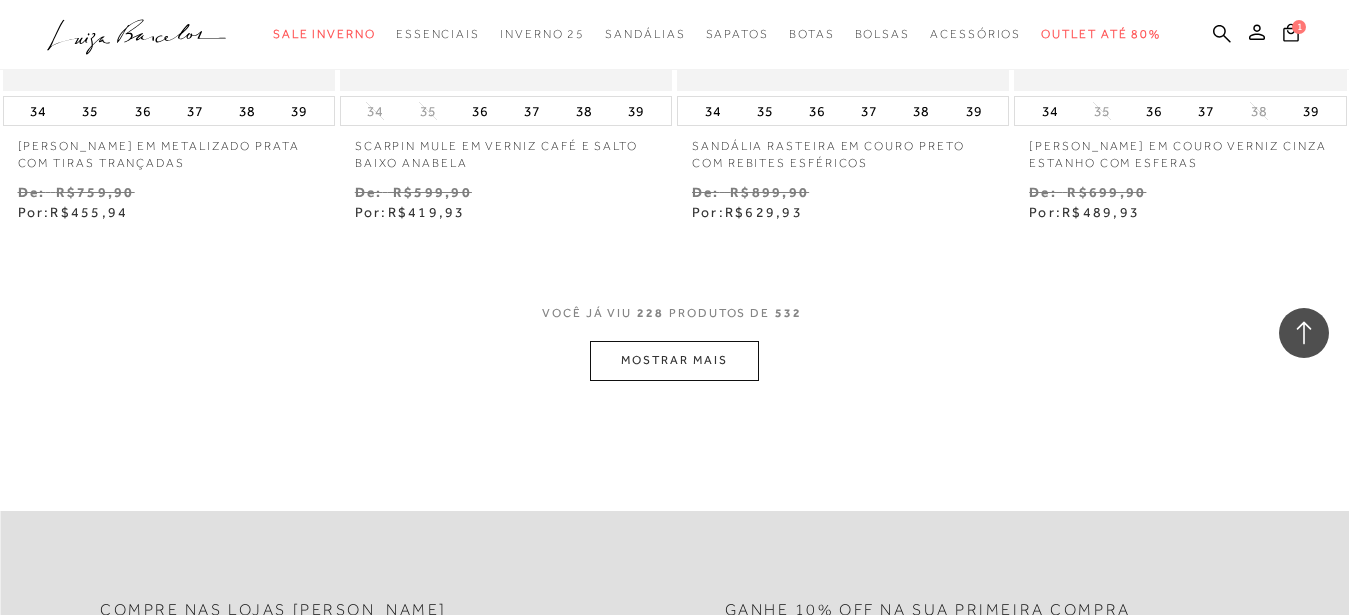 click on "MOSTRAR MAIS" at bounding box center (674, 360) 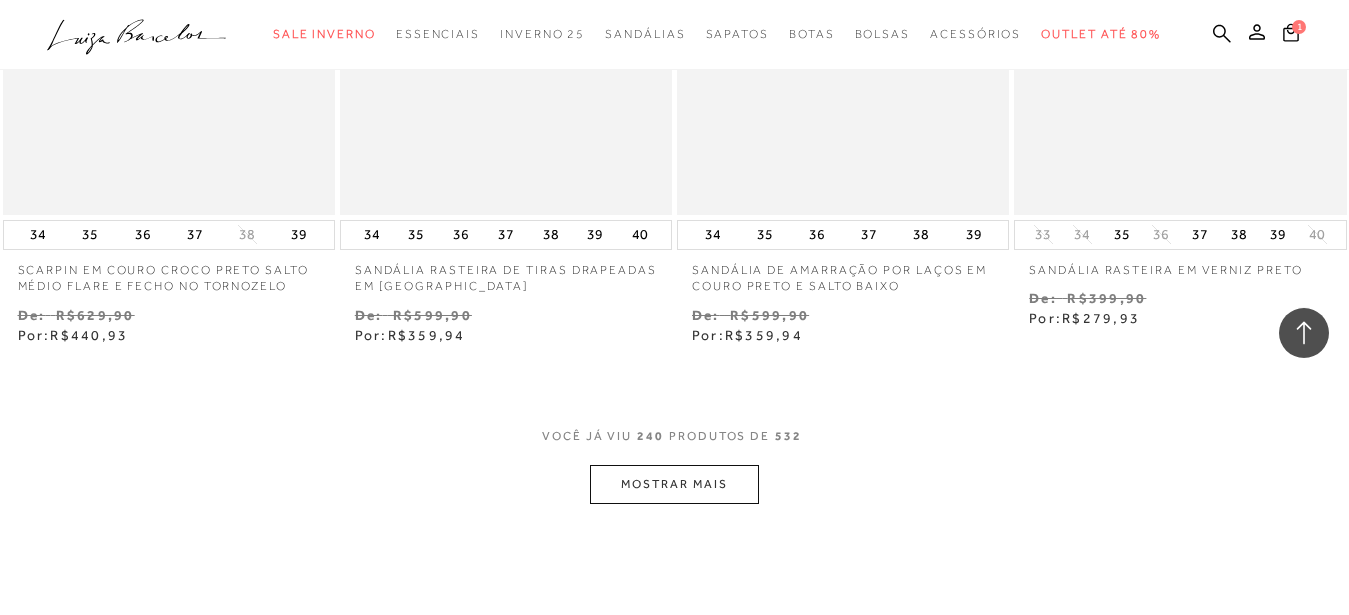 scroll, scrollTop: 39270, scrollLeft: 0, axis: vertical 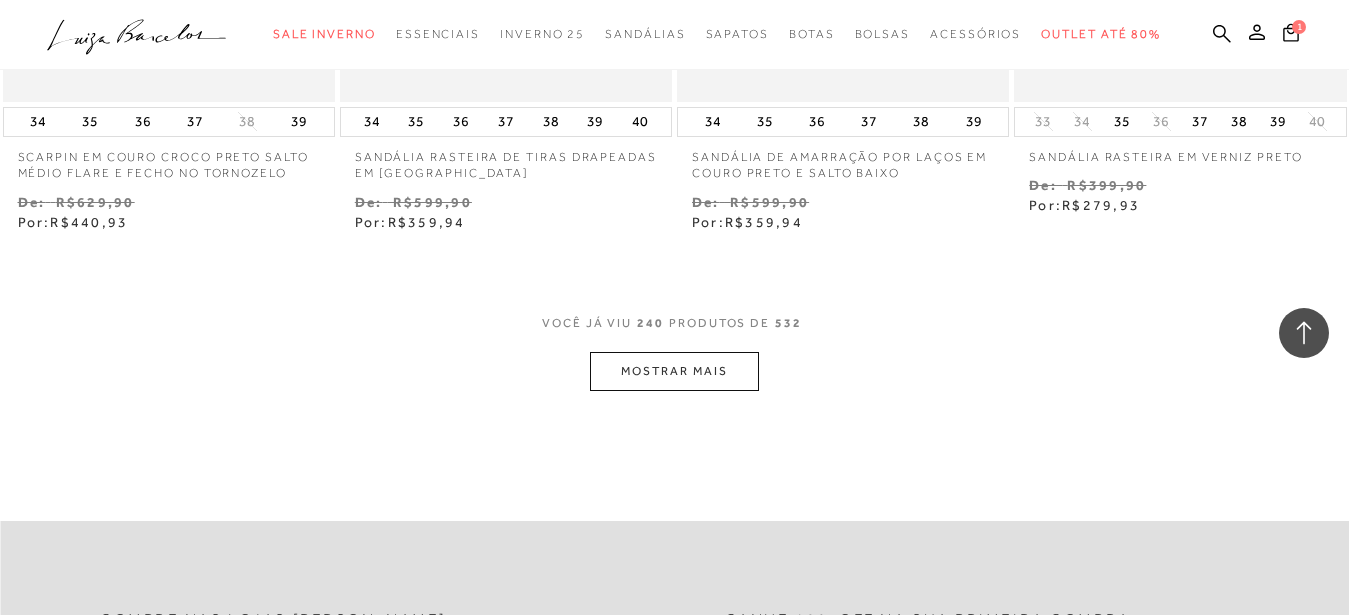 click on "MOSTRAR MAIS" at bounding box center [674, 371] 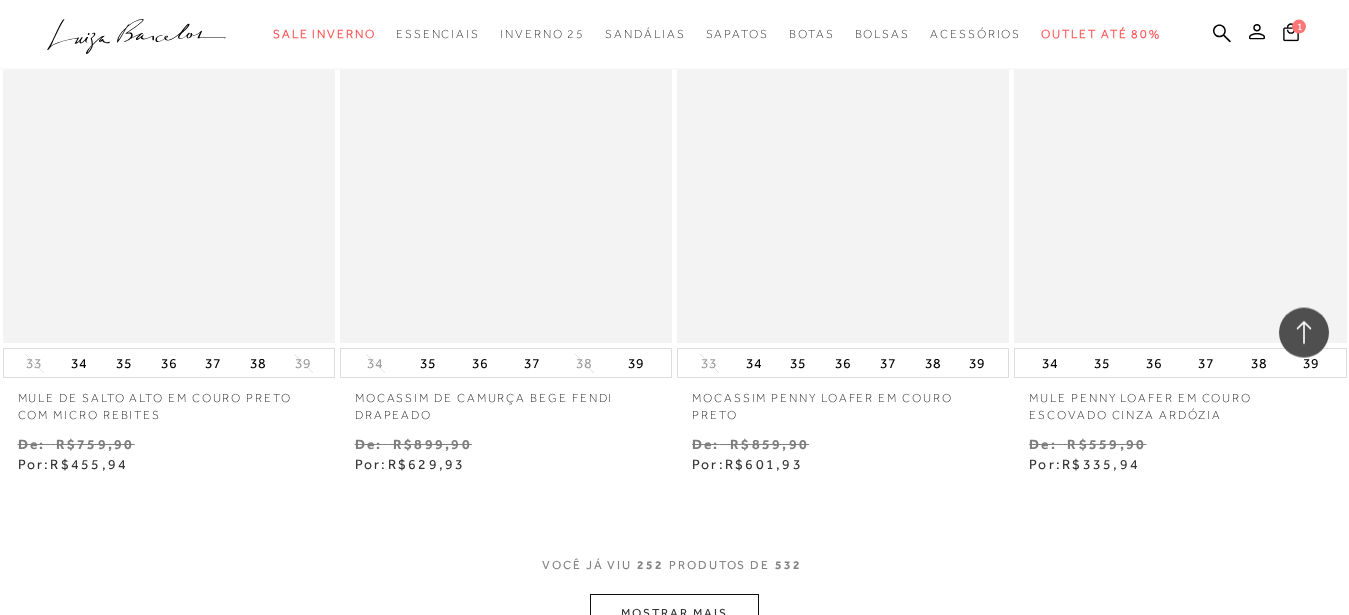 scroll, scrollTop: 41039, scrollLeft: 0, axis: vertical 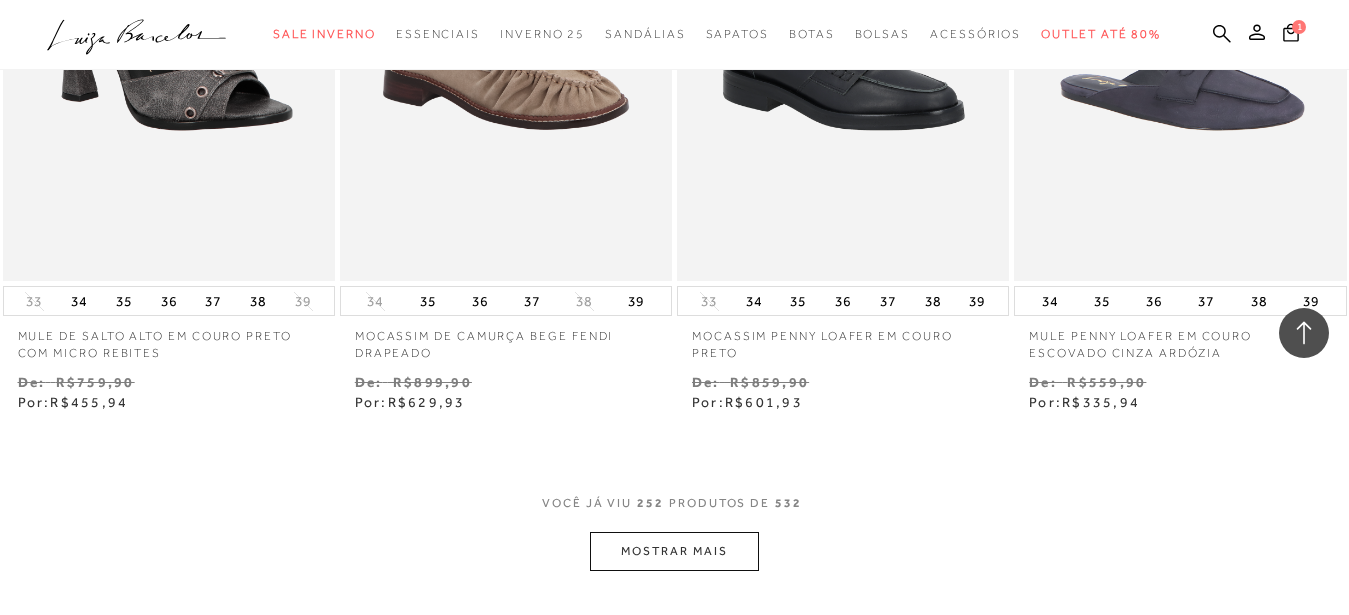 click on "MOSTRAR MAIS" at bounding box center [674, 551] 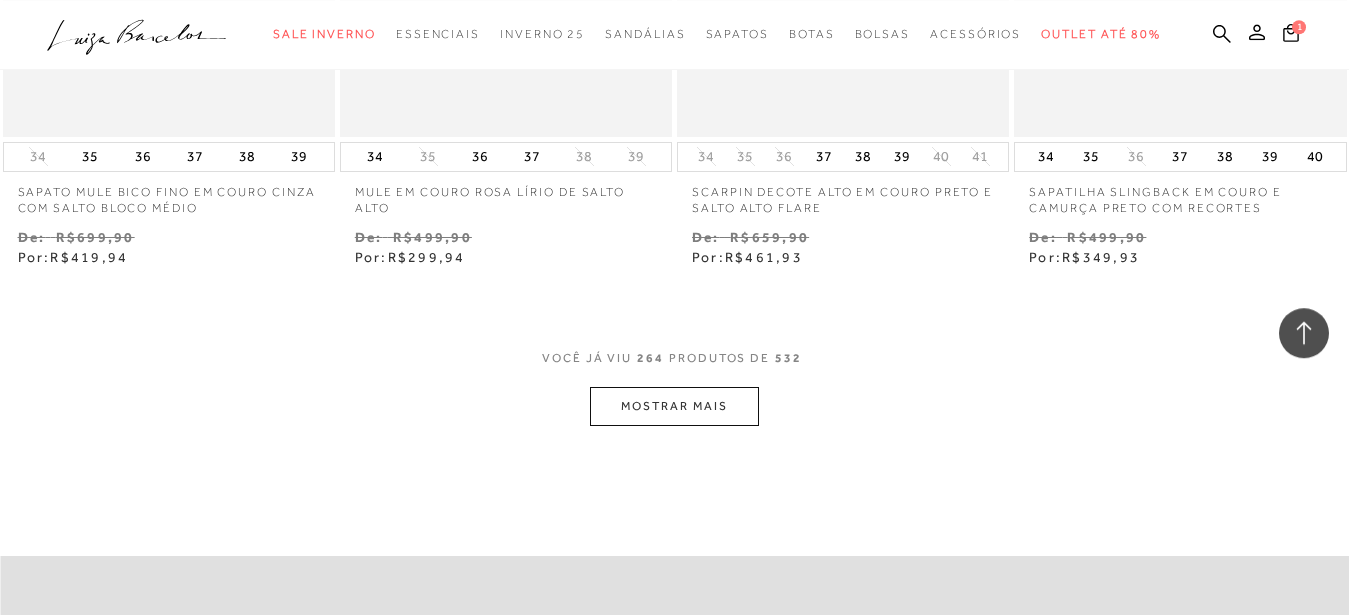 scroll, scrollTop: 43181, scrollLeft: 0, axis: vertical 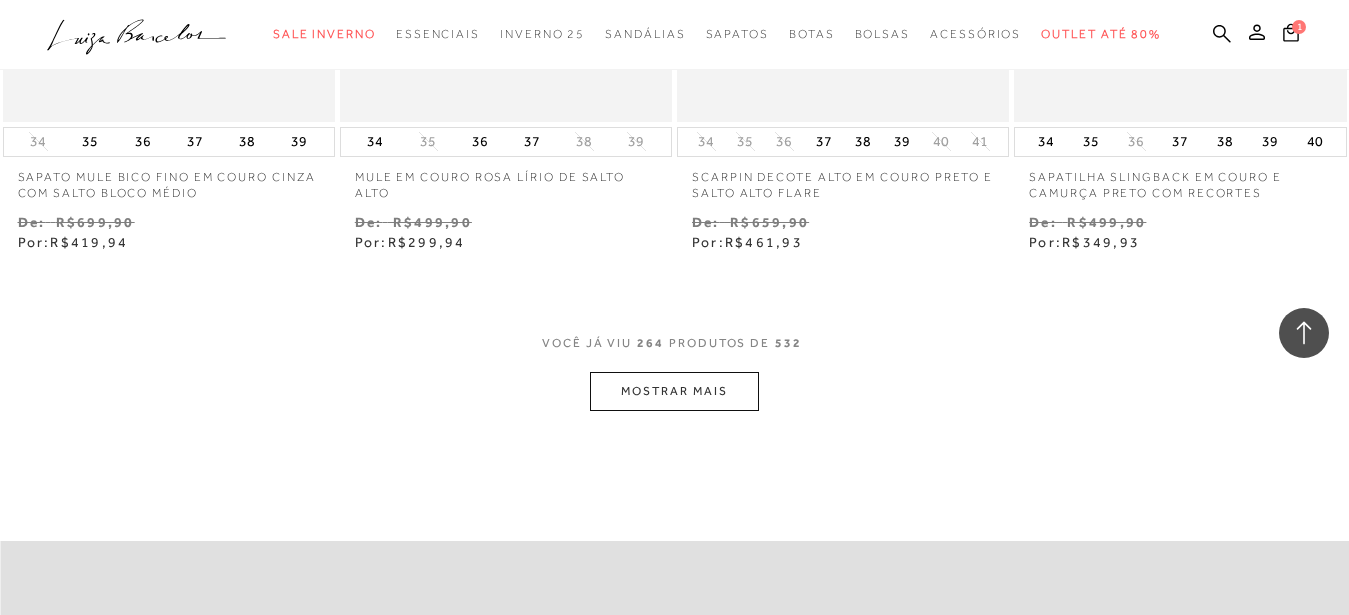 click on "MOSTRAR MAIS" at bounding box center [674, 391] 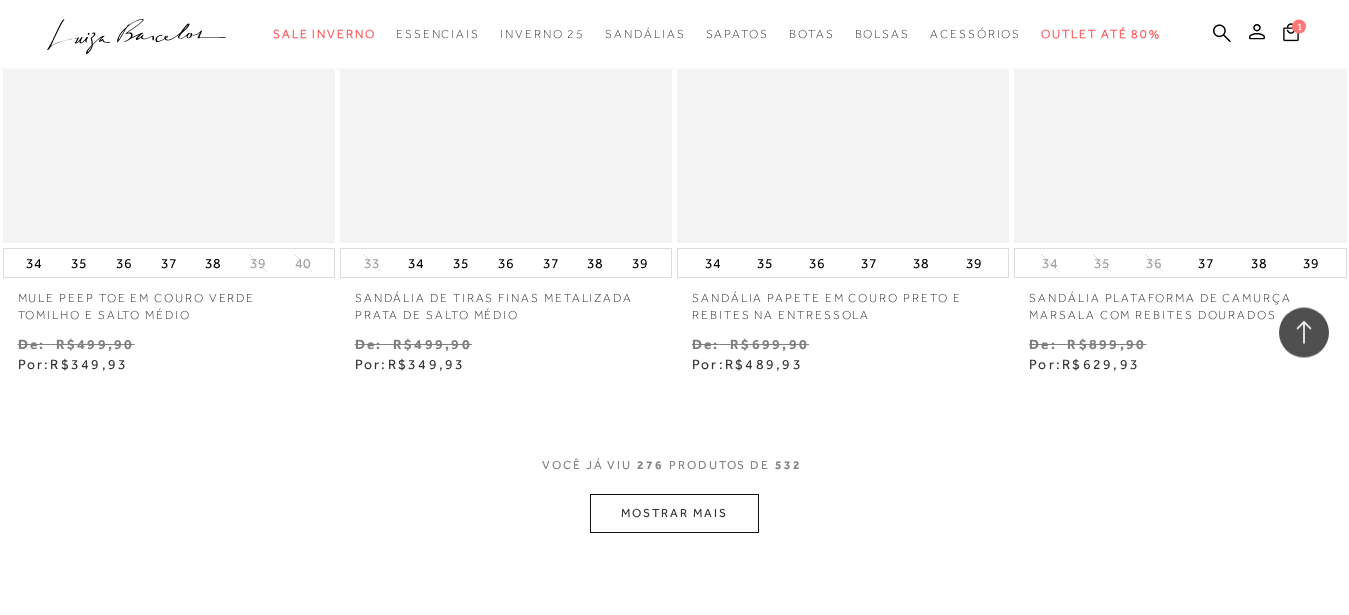 scroll, scrollTop: 45154, scrollLeft: 0, axis: vertical 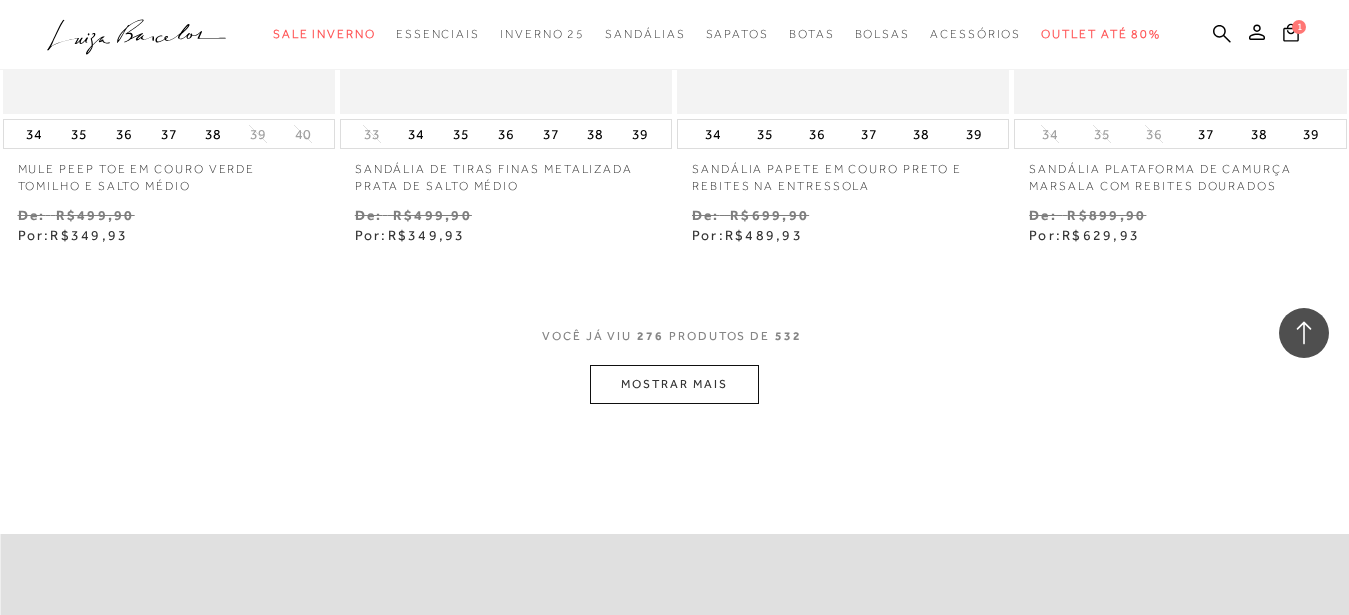 click on "MOSTRAR MAIS" at bounding box center (674, 384) 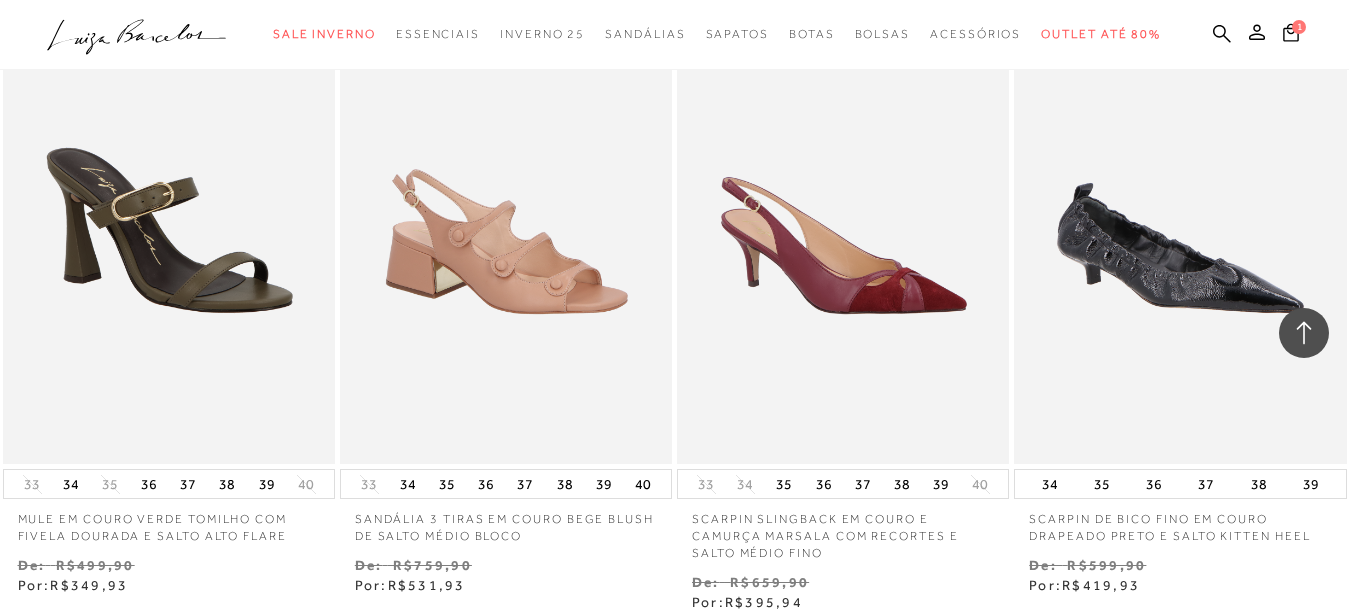scroll, scrollTop: 46990, scrollLeft: 0, axis: vertical 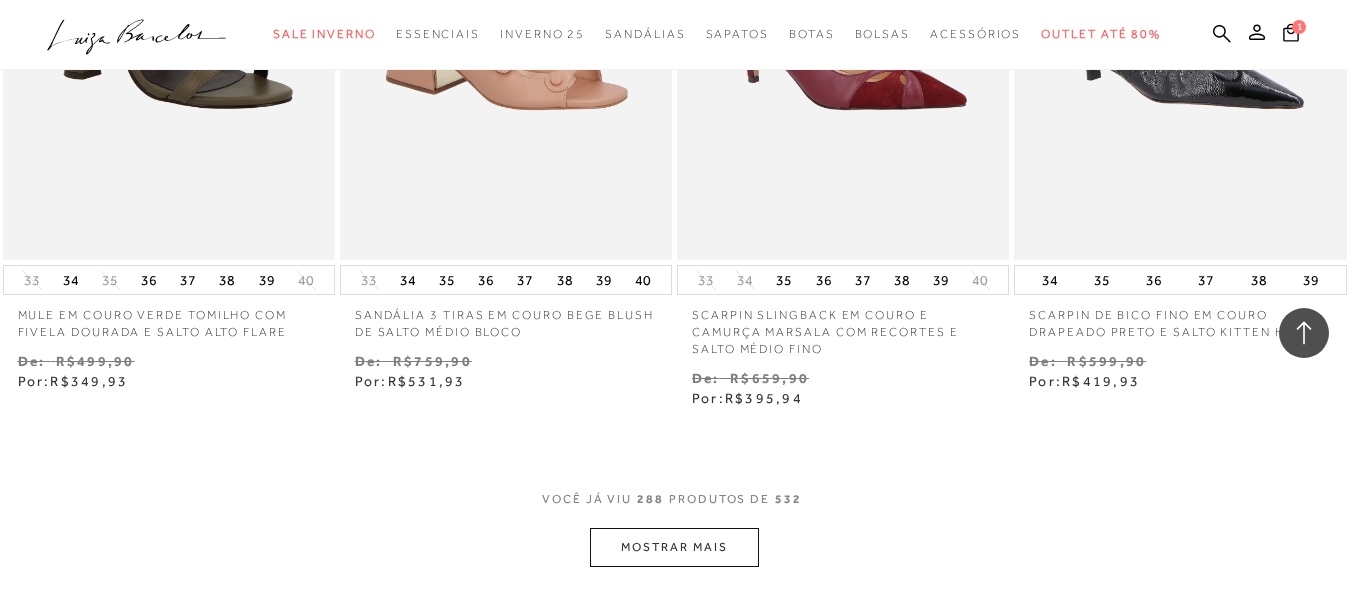 click on "MOSTRAR MAIS" at bounding box center [674, 547] 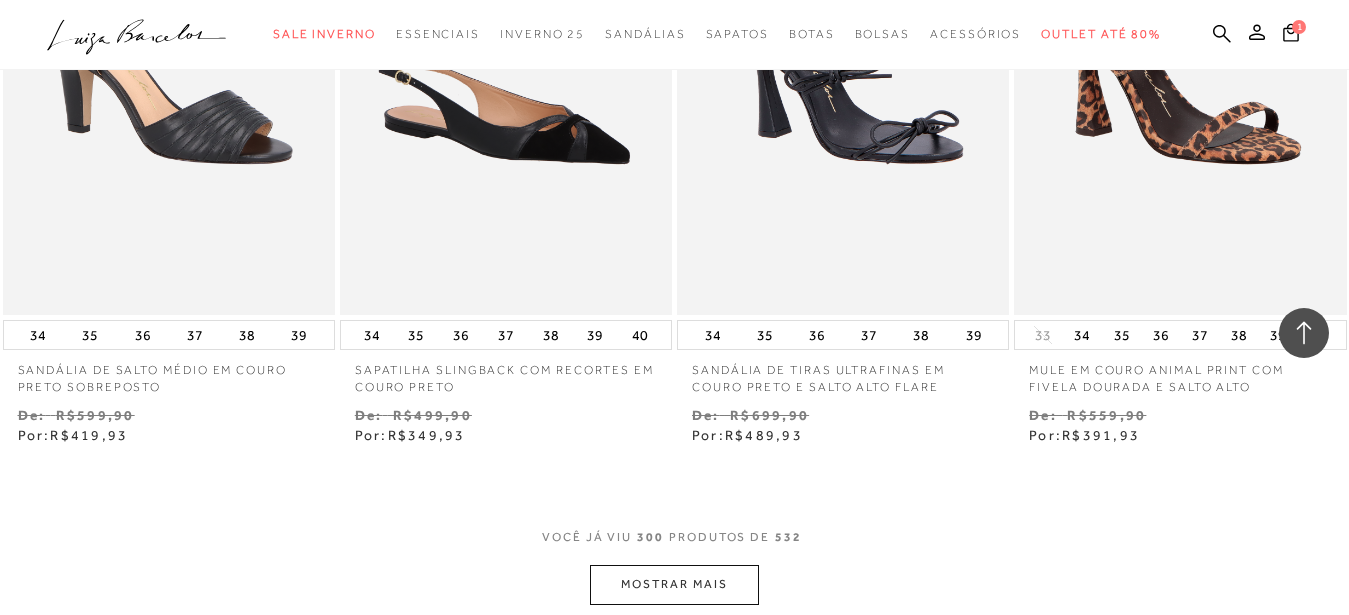 scroll, scrollTop: 49105, scrollLeft: 0, axis: vertical 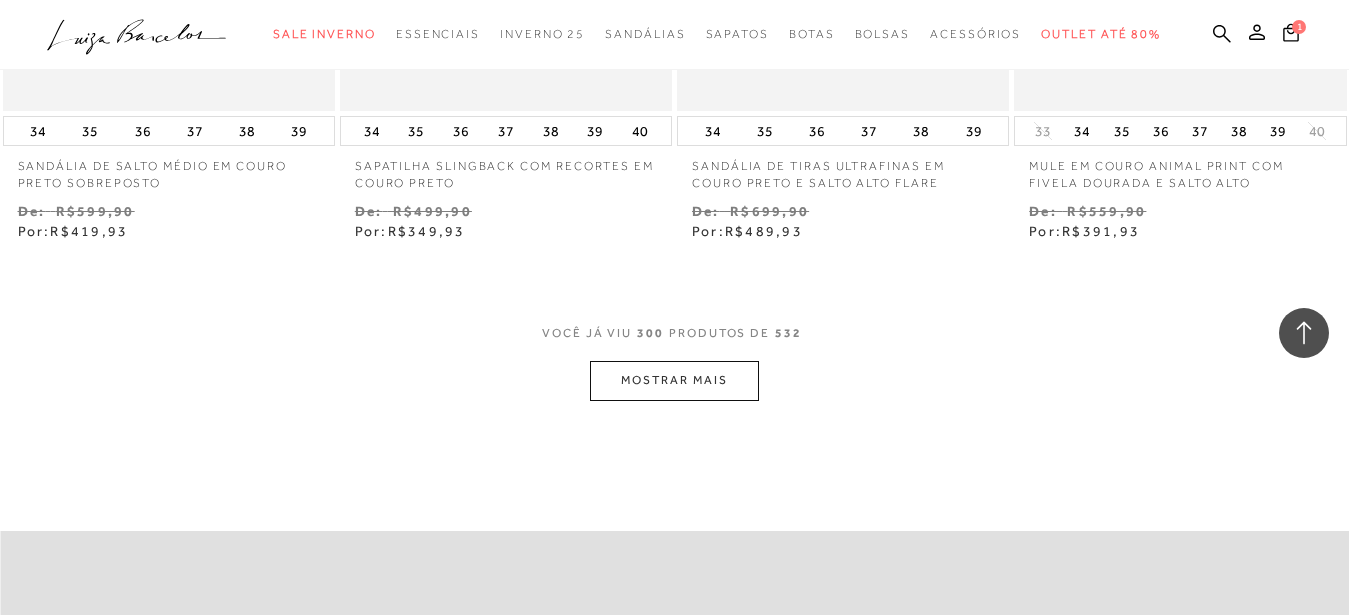 click on "MOSTRAR MAIS" at bounding box center (674, 380) 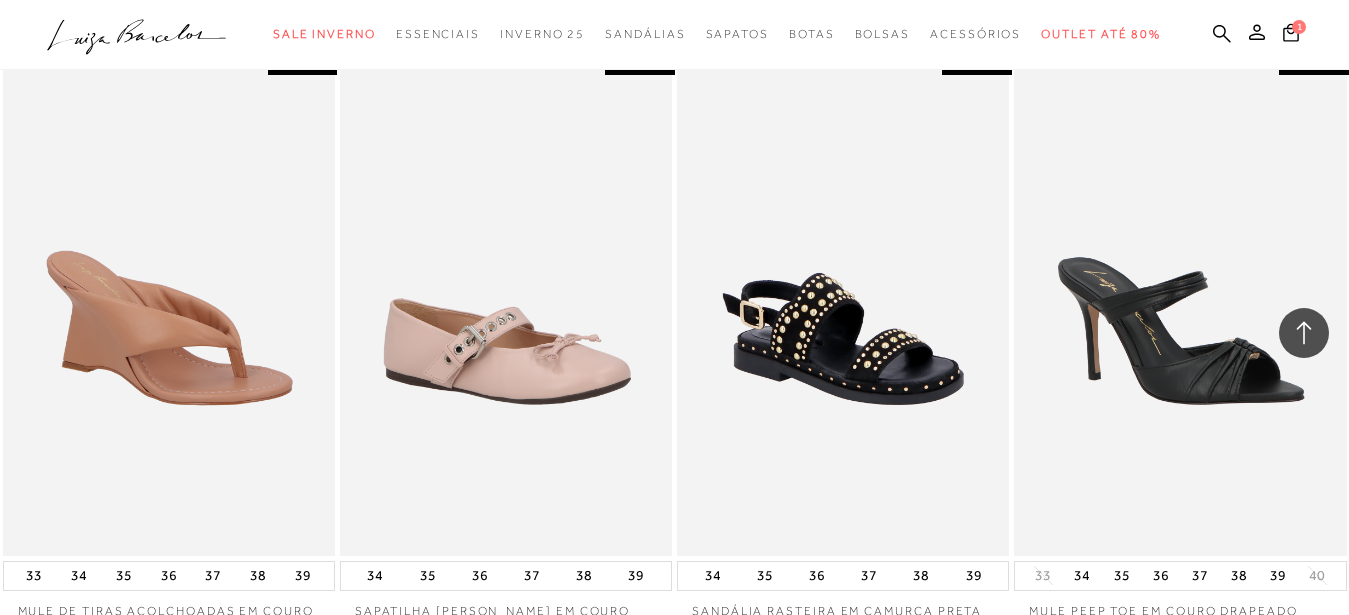 scroll, scrollTop: 50813, scrollLeft: 0, axis: vertical 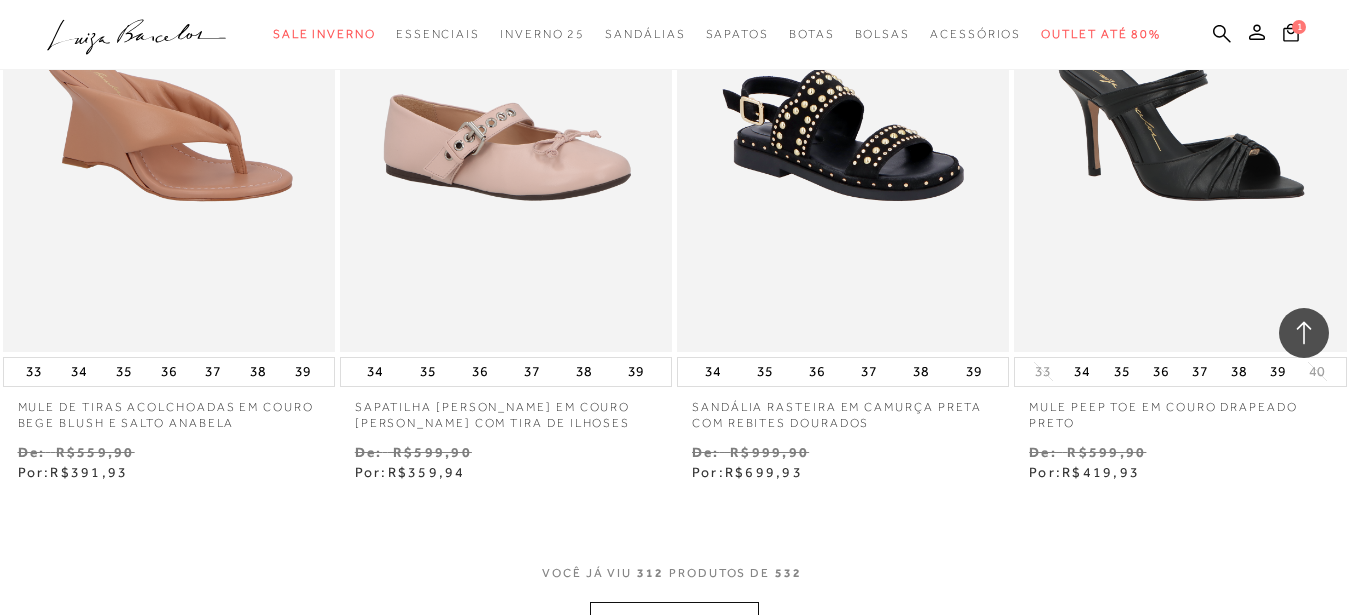 click on "MOSTRAR MAIS" at bounding box center (674, 621) 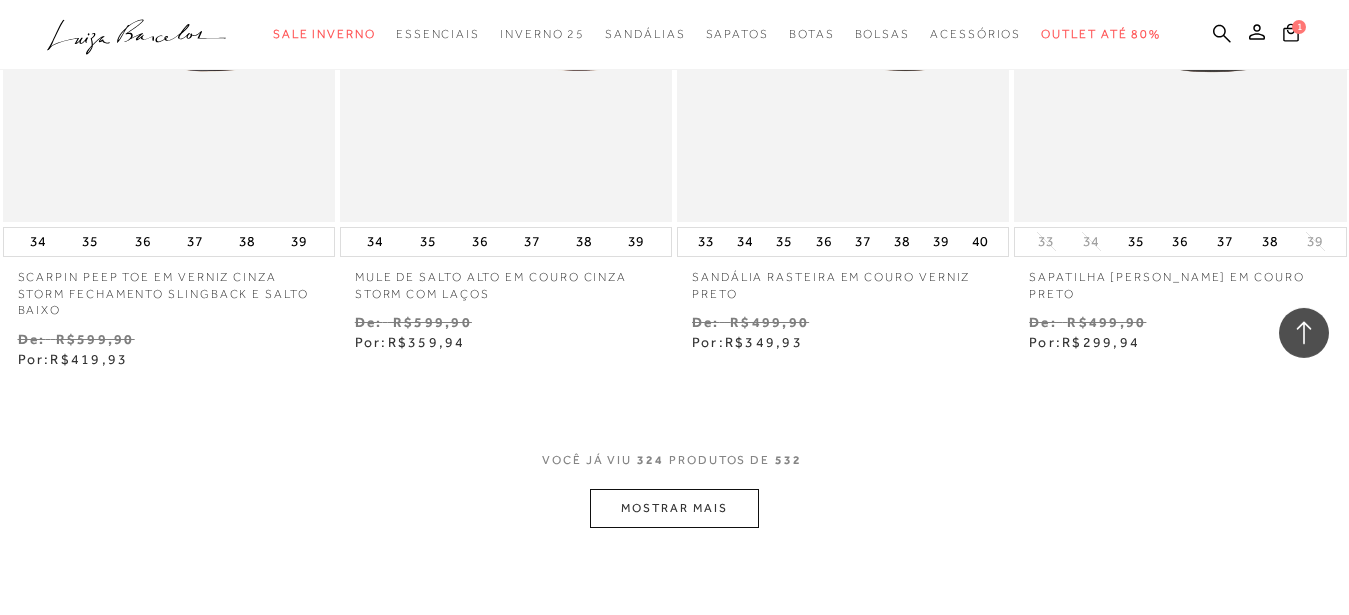 scroll, scrollTop: 52928, scrollLeft: 0, axis: vertical 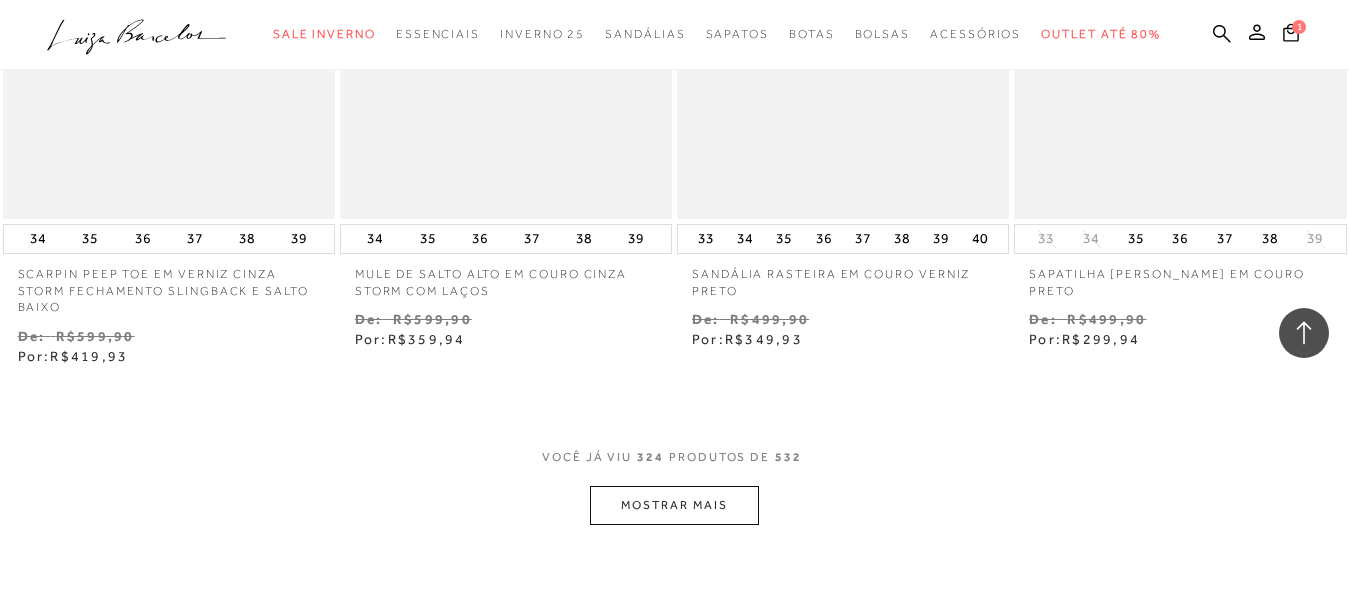 click on "MOSTRAR MAIS" at bounding box center [674, 505] 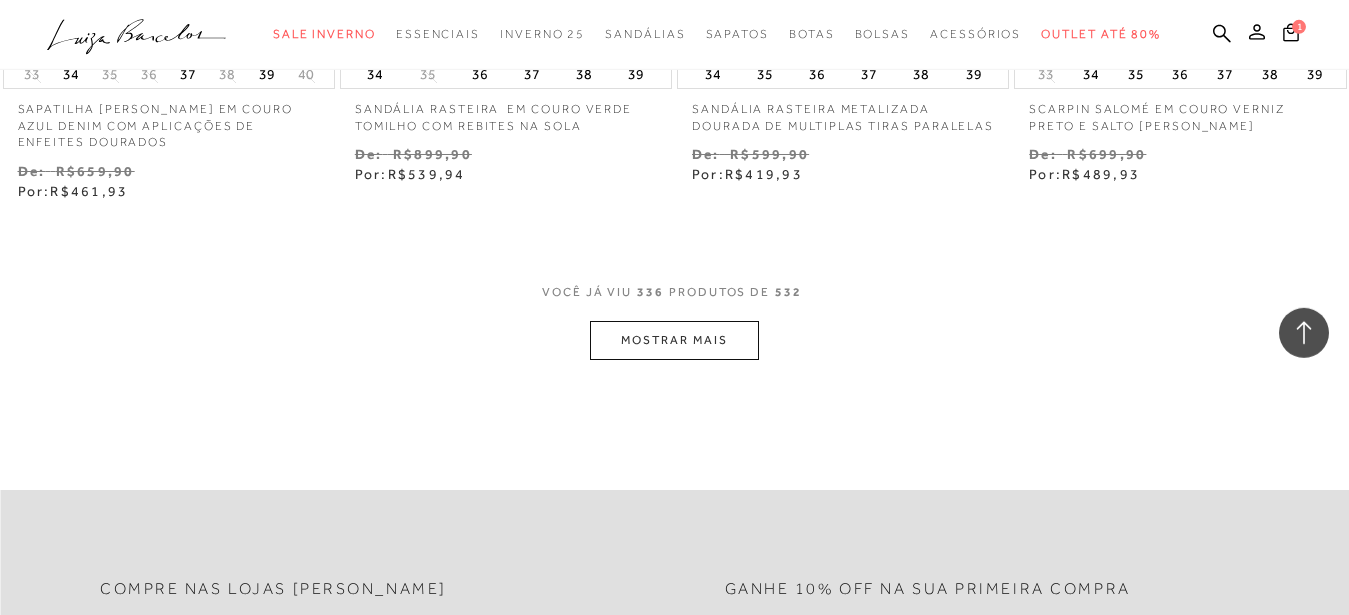 scroll, scrollTop: 55120, scrollLeft: 0, axis: vertical 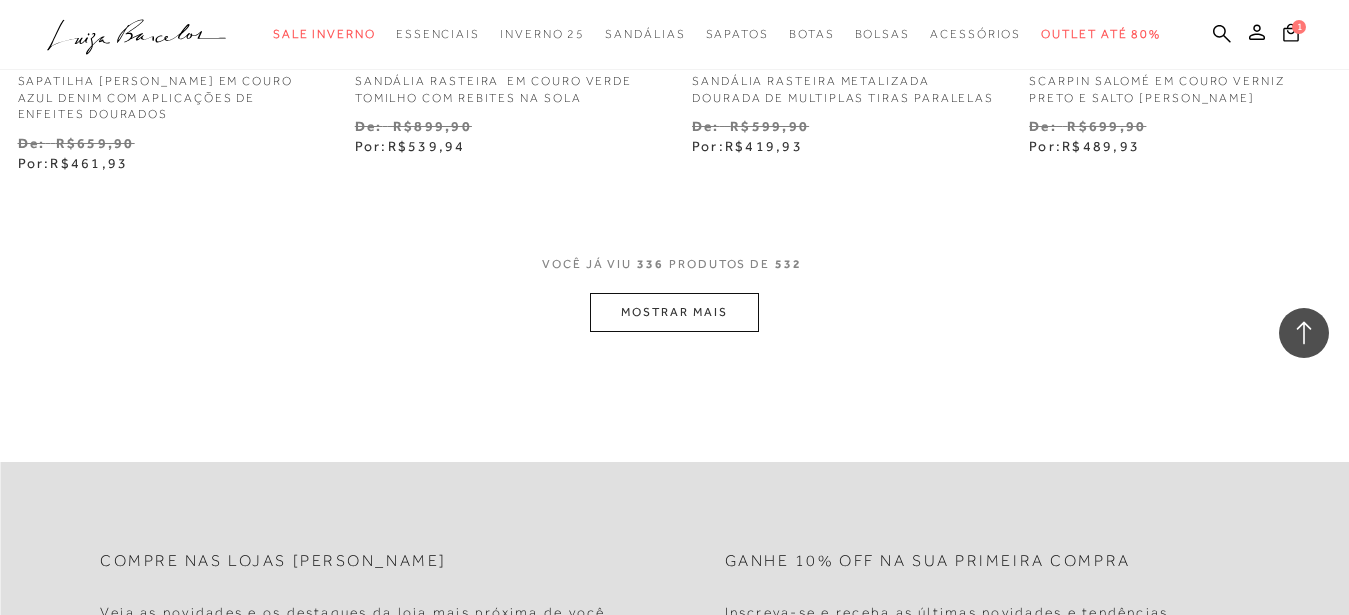 click on "MOSTRAR MAIS" at bounding box center (674, 312) 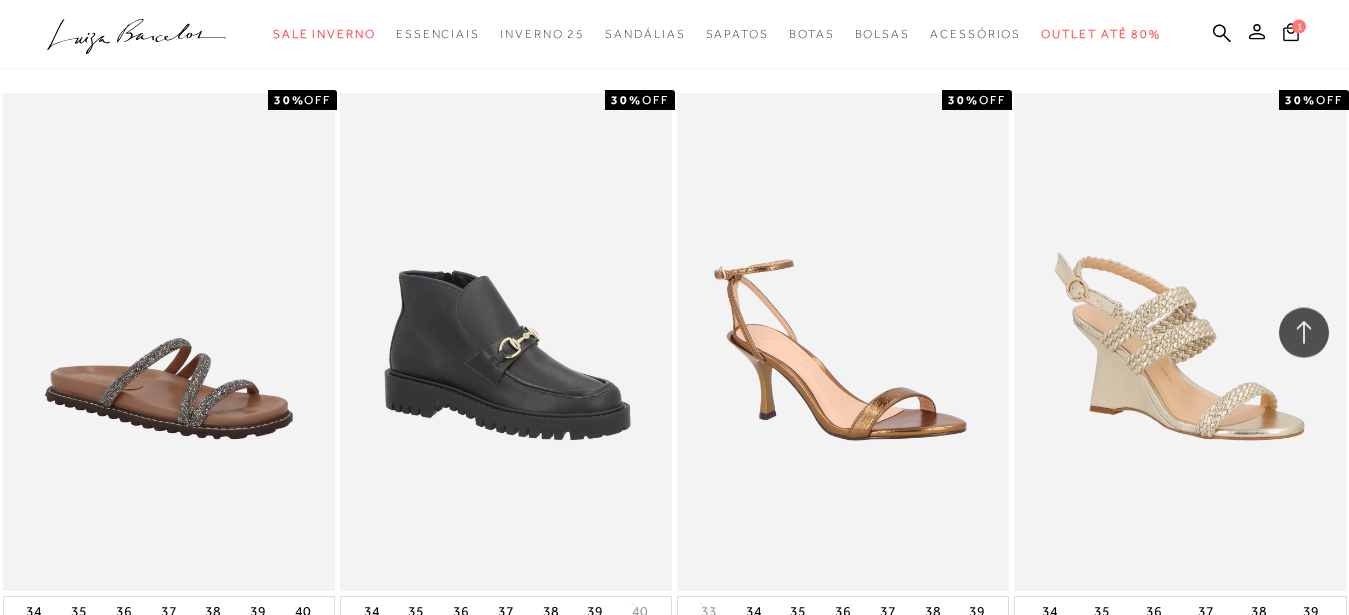 scroll, scrollTop: 57031, scrollLeft: 0, axis: vertical 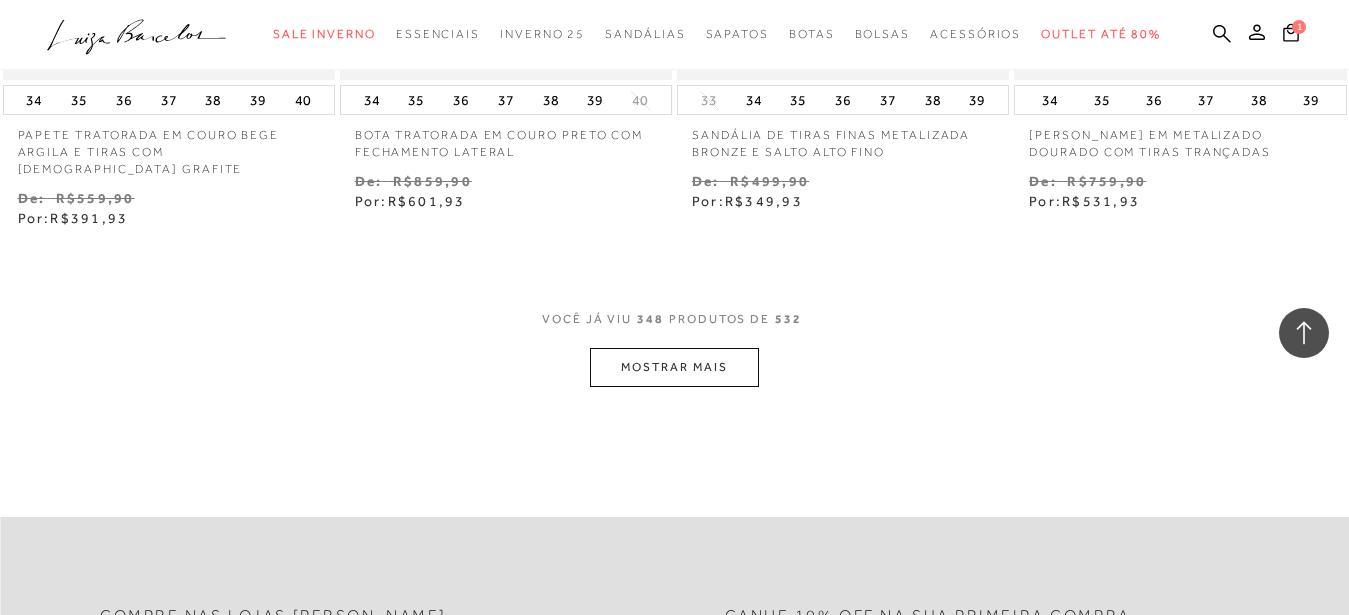 click on "MOSTRAR MAIS" at bounding box center (674, 367) 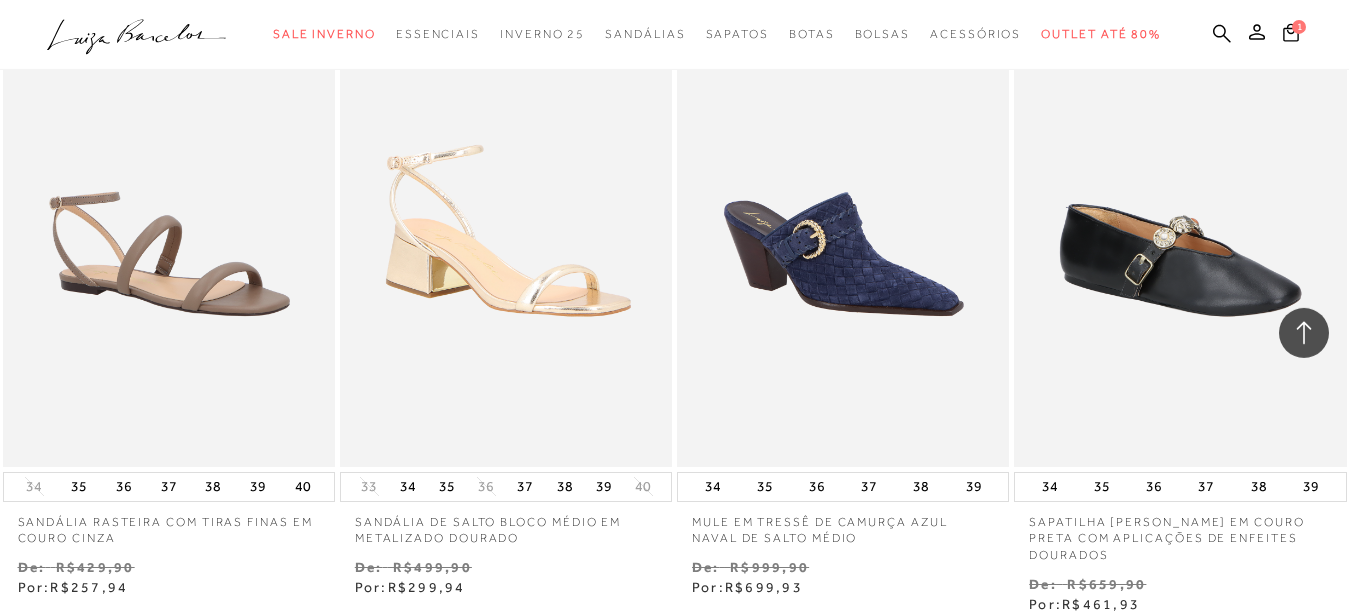 scroll, scrollTop: 58969, scrollLeft: 0, axis: vertical 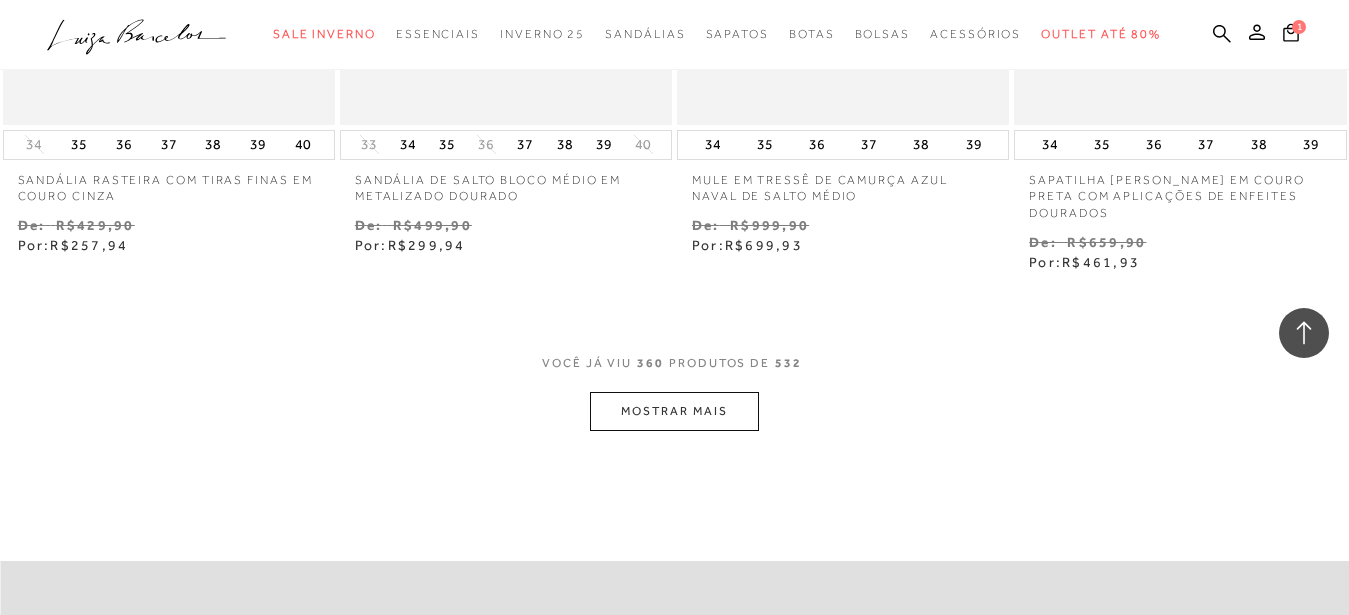 click on "MOSTRAR MAIS" at bounding box center (674, 411) 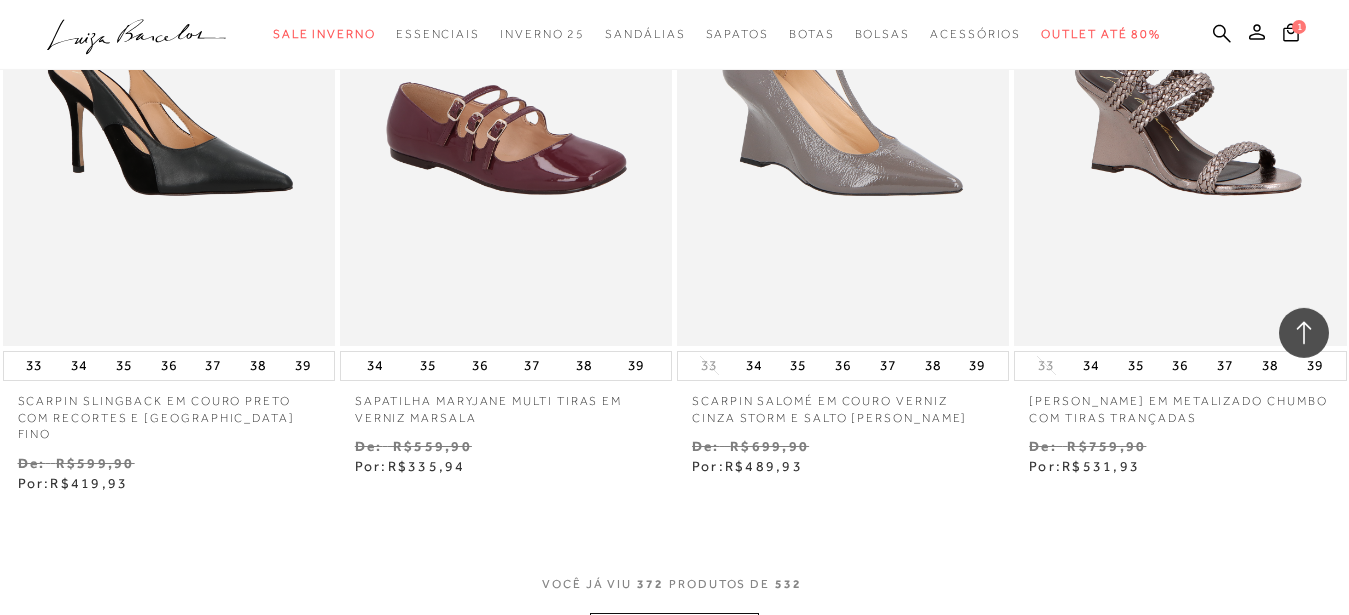 scroll, scrollTop: 61009, scrollLeft: 0, axis: vertical 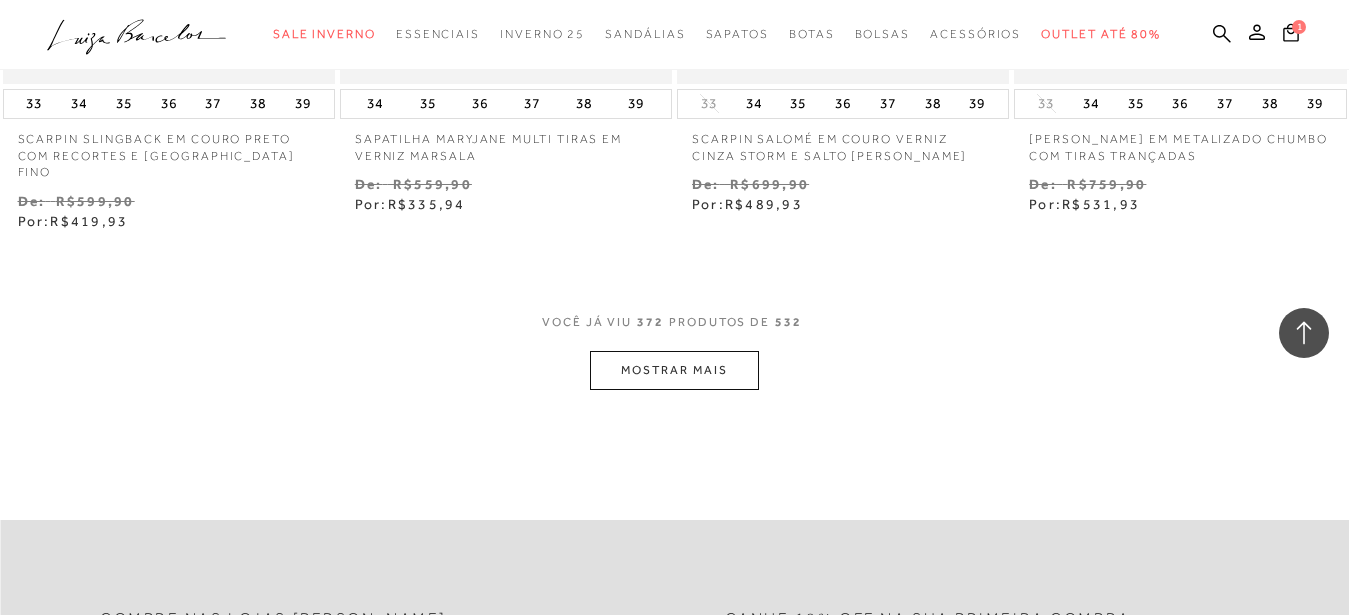 click on "MOSTRAR MAIS" at bounding box center [674, 370] 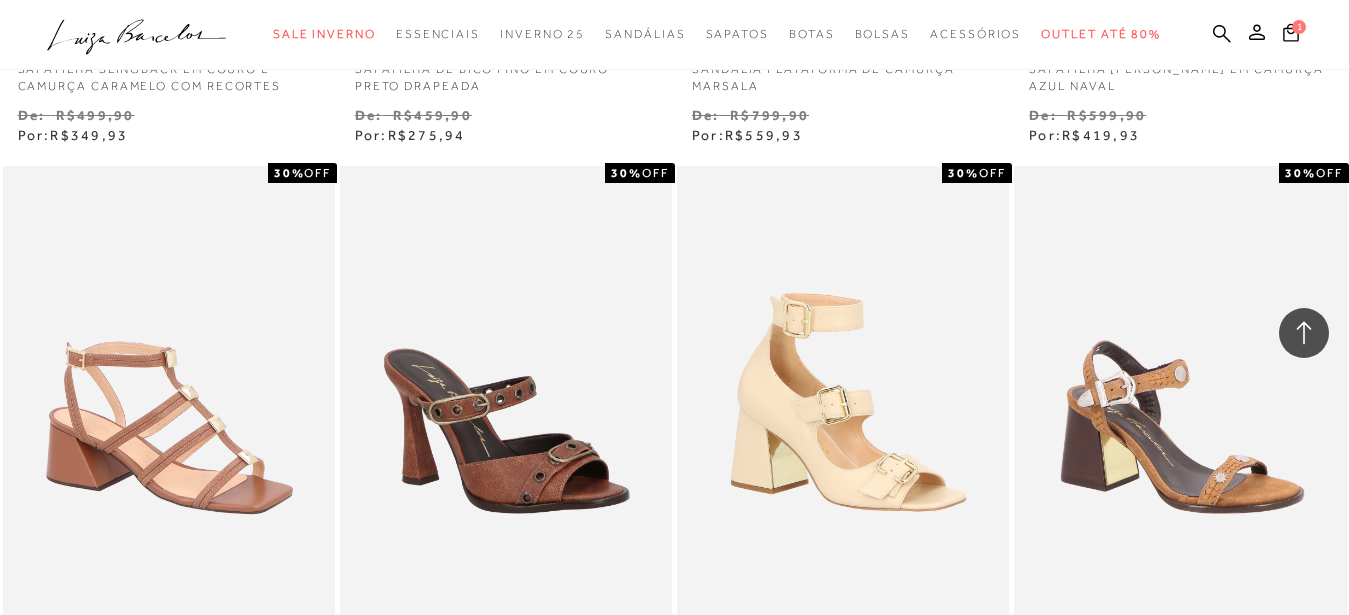 scroll, scrollTop: 62921, scrollLeft: 0, axis: vertical 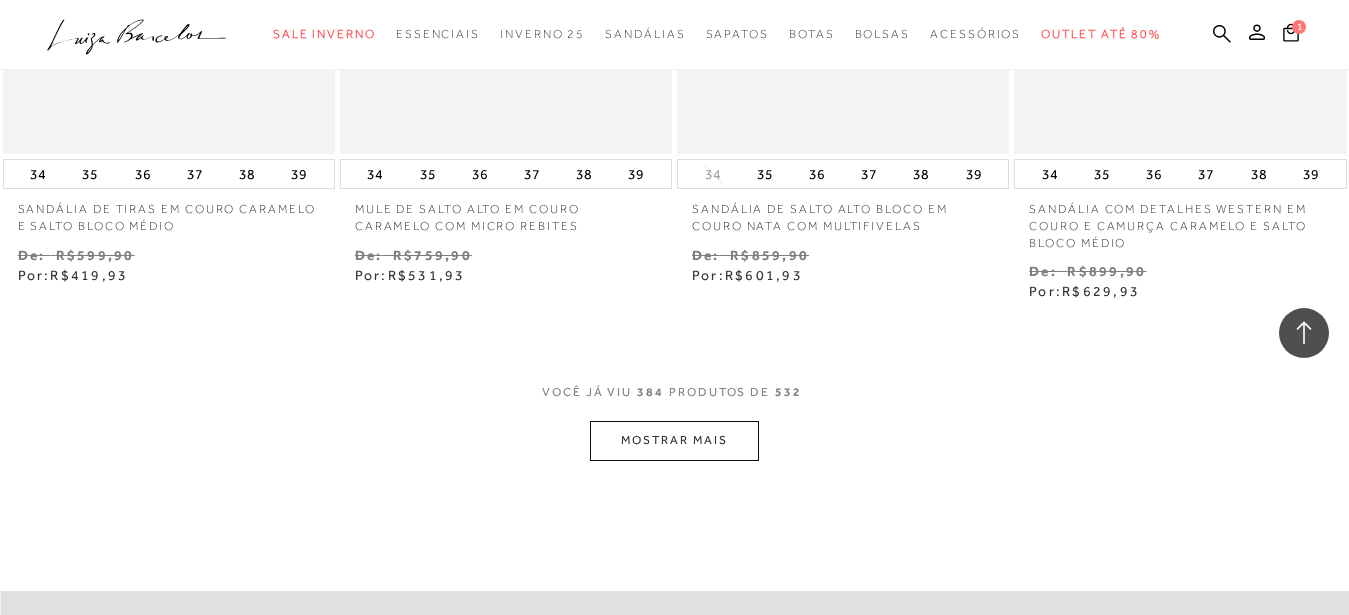 click on "MOSTRAR MAIS" at bounding box center (674, 440) 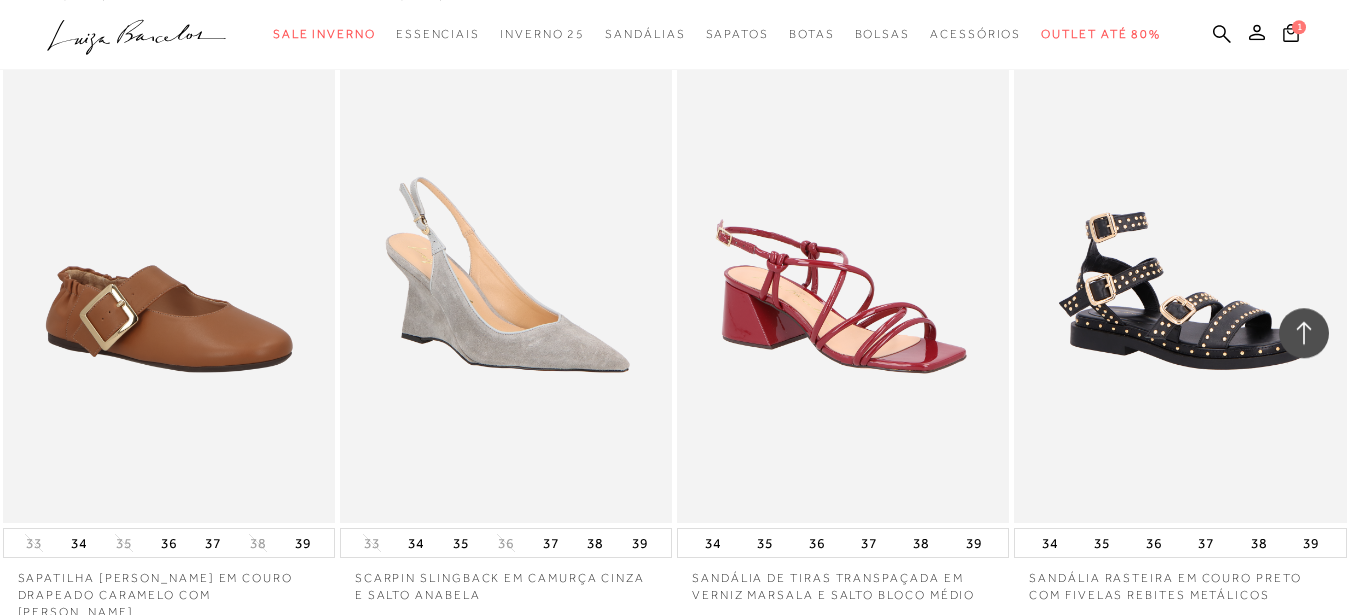 scroll, scrollTop: 64655, scrollLeft: 0, axis: vertical 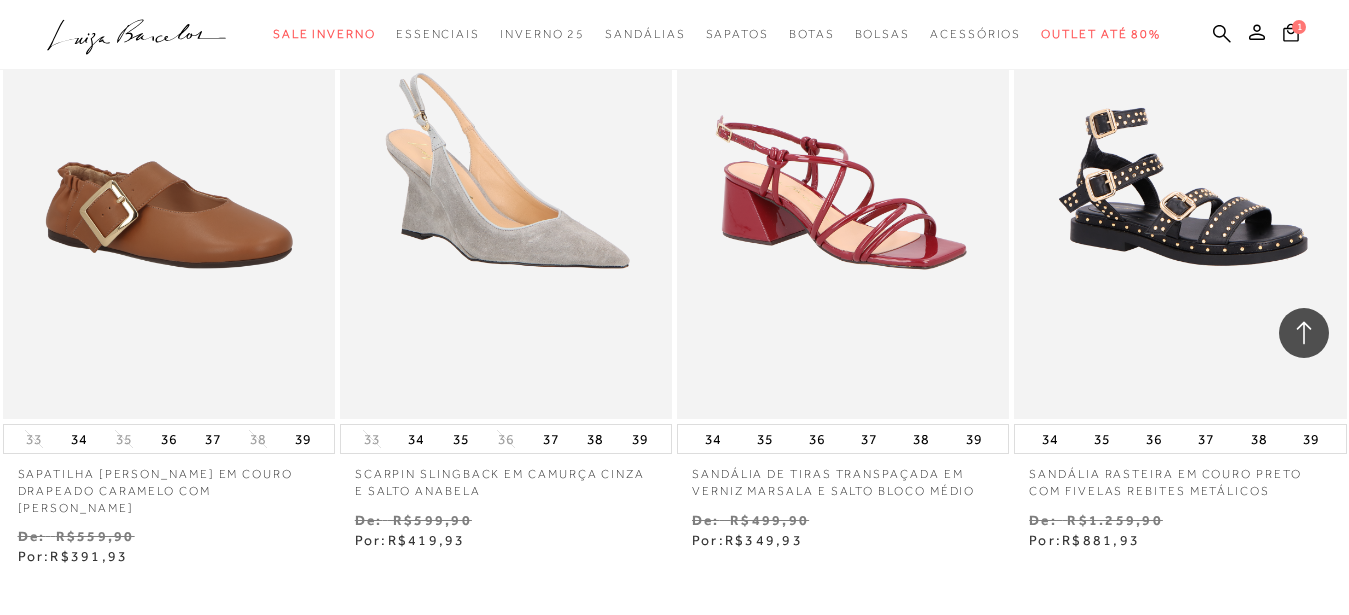 click on "MOSTRAR MAIS" at bounding box center [674, 705] 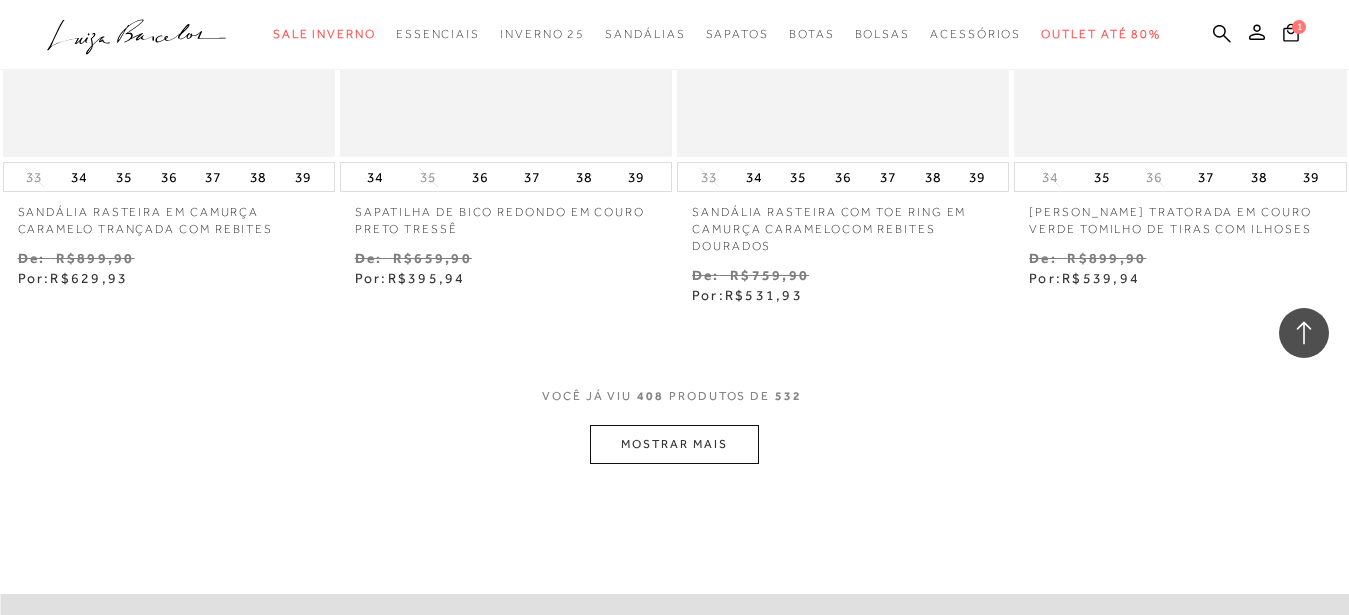 scroll, scrollTop: 66389, scrollLeft: 0, axis: vertical 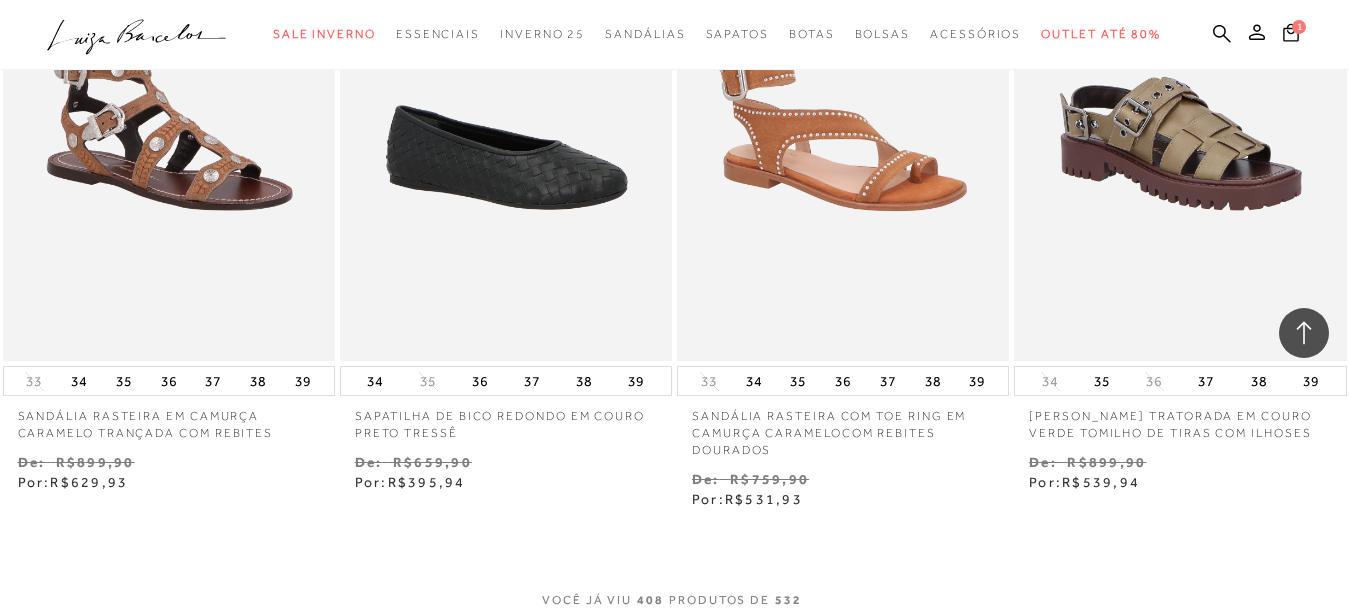 click on "MOSTRAR MAIS" at bounding box center [674, 648] 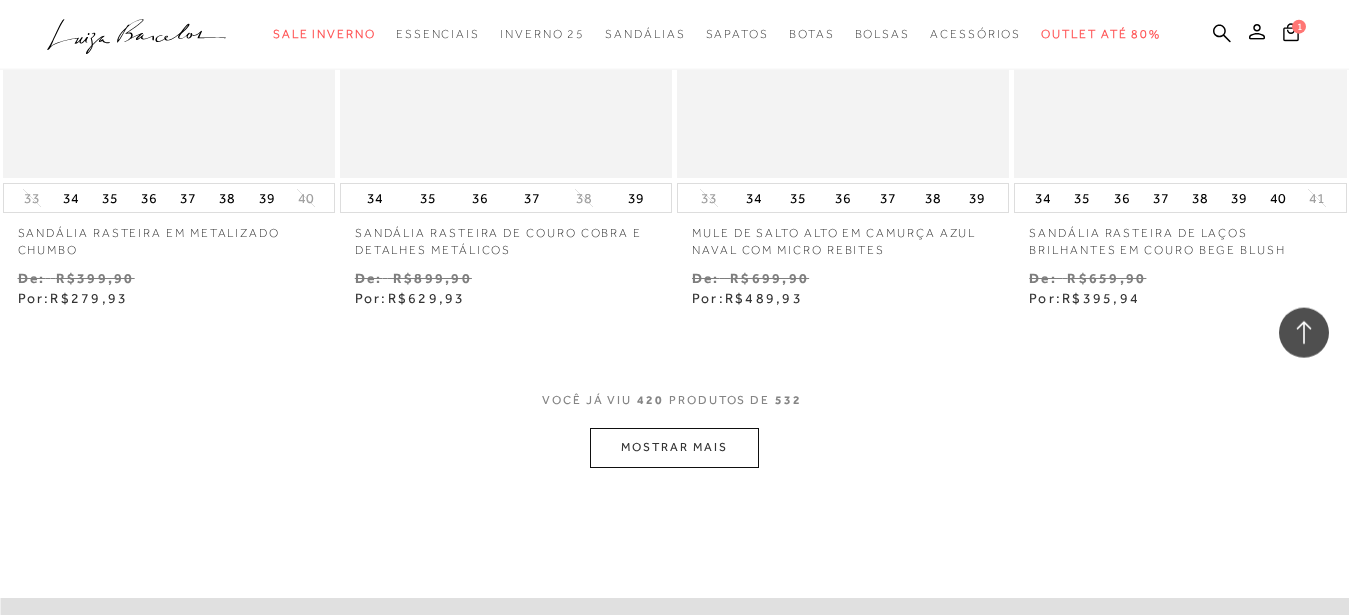 scroll, scrollTop: 68531, scrollLeft: 0, axis: vertical 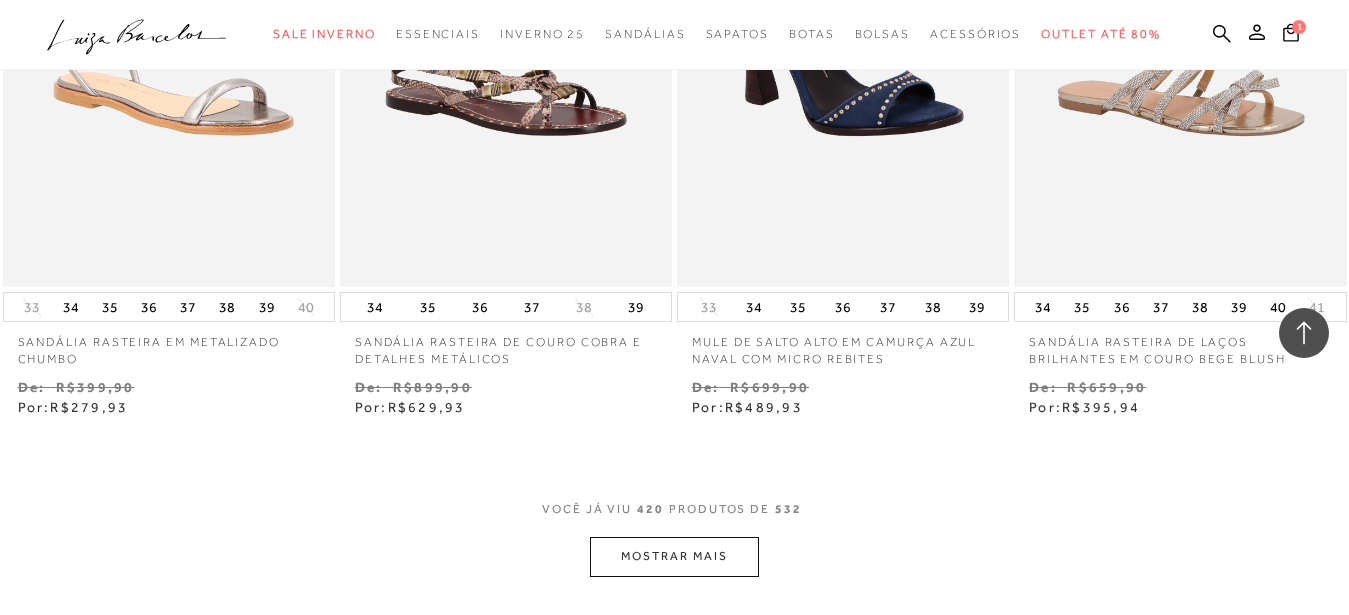 click on "MOSTRAR MAIS" at bounding box center [674, 556] 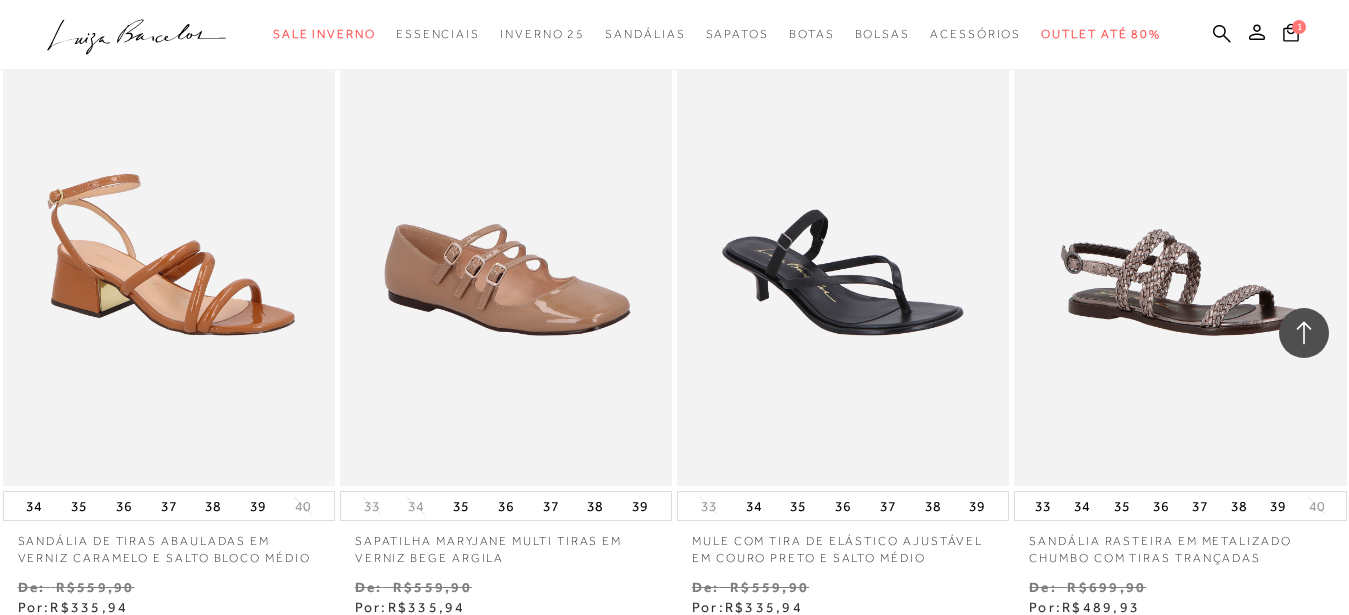 scroll, scrollTop: 70824, scrollLeft: 0, axis: vertical 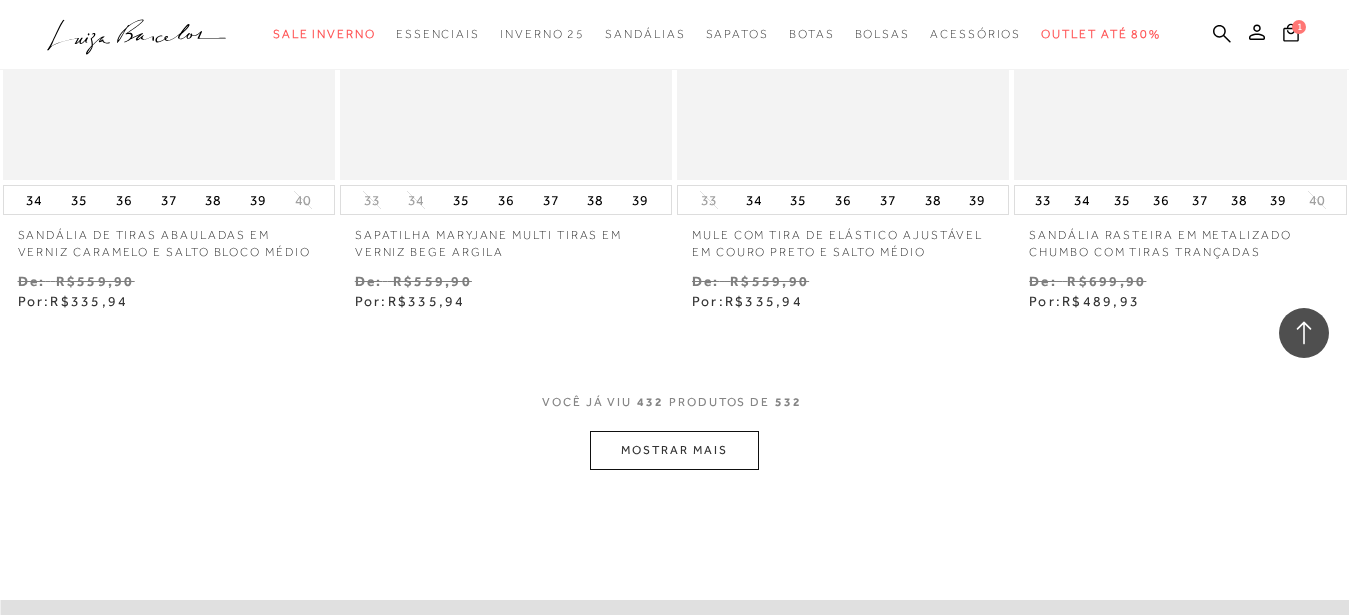 click on "MOSTRAR MAIS" at bounding box center (674, 450) 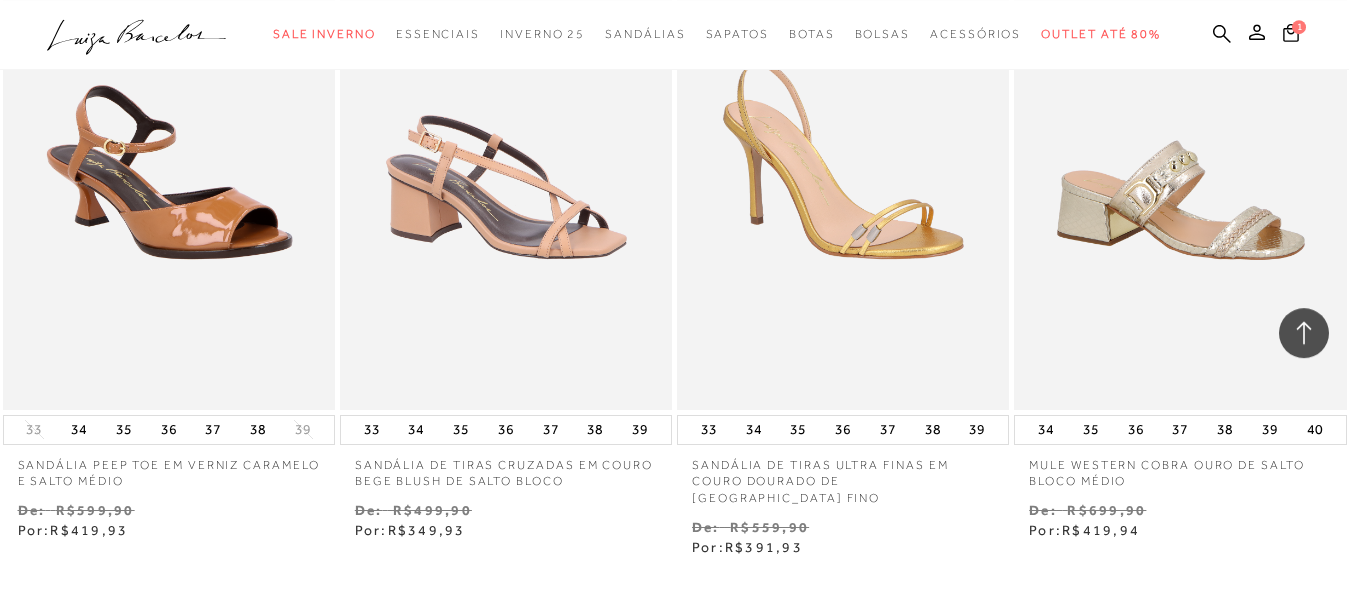 scroll, scrollTop: 72736, scrollLeft: 0, axis: vertical 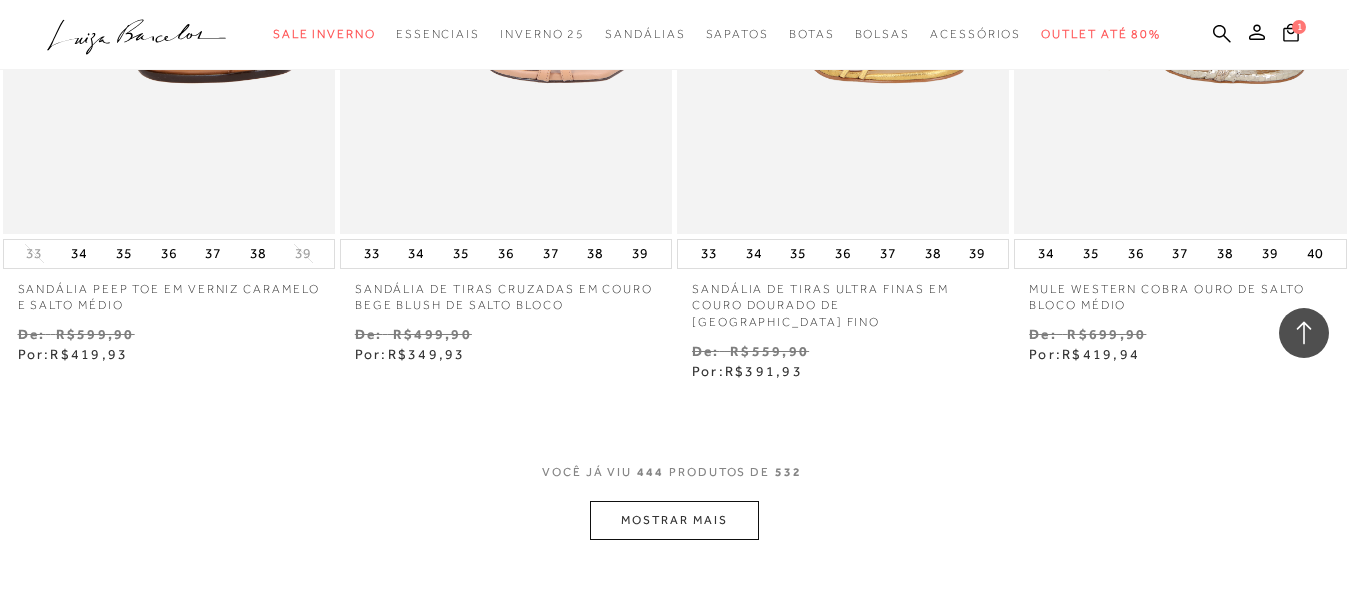 click on "MOSTRAR MAIS" at bounding box center (674, 520) 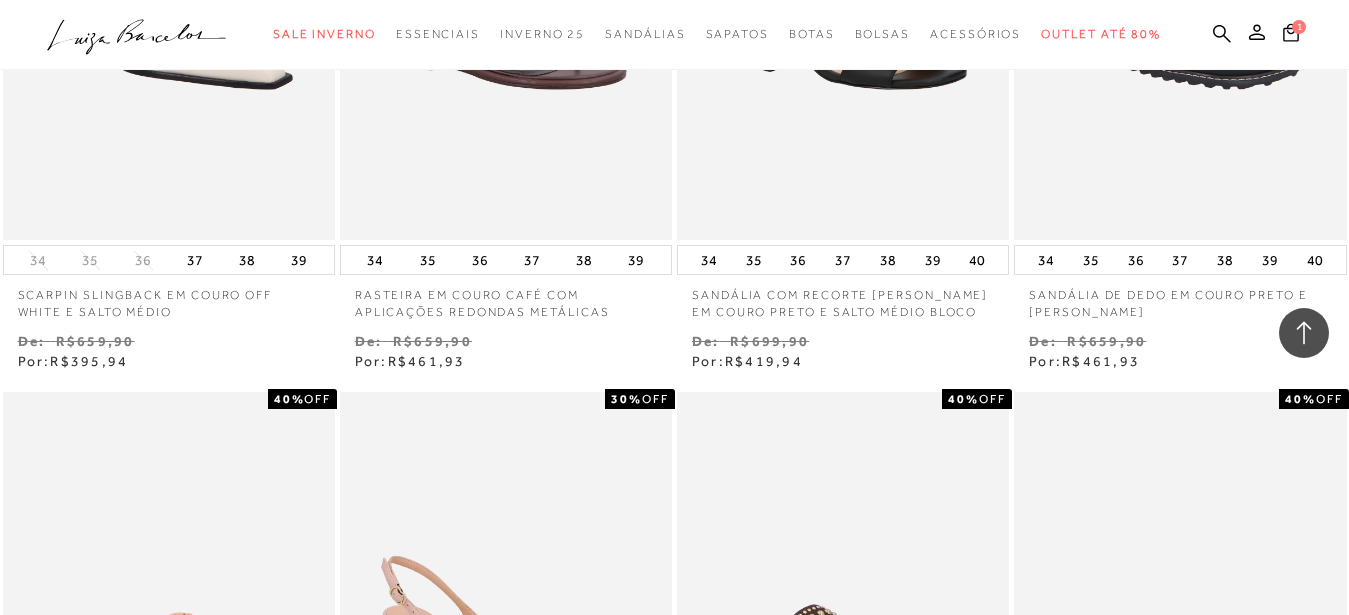 scroll, scrollTop: 74621, scrollLeft: 0, axis: vertical 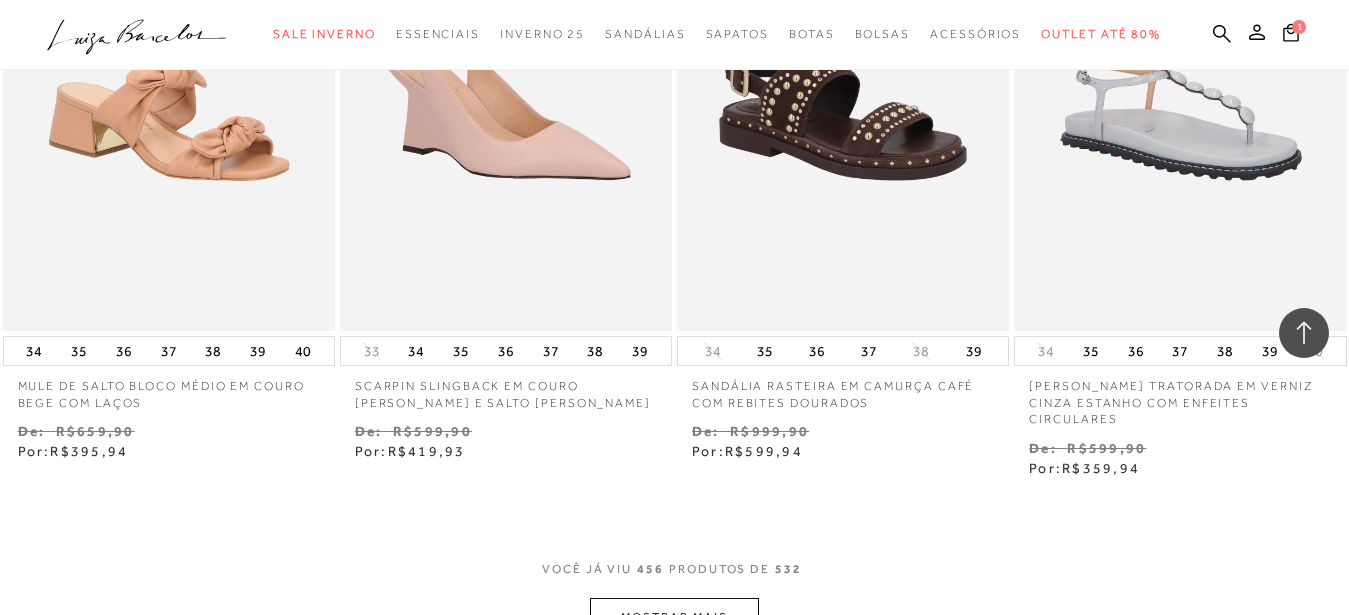 click on "MOSTRAR MAIS" at bounding box center [674, 617] 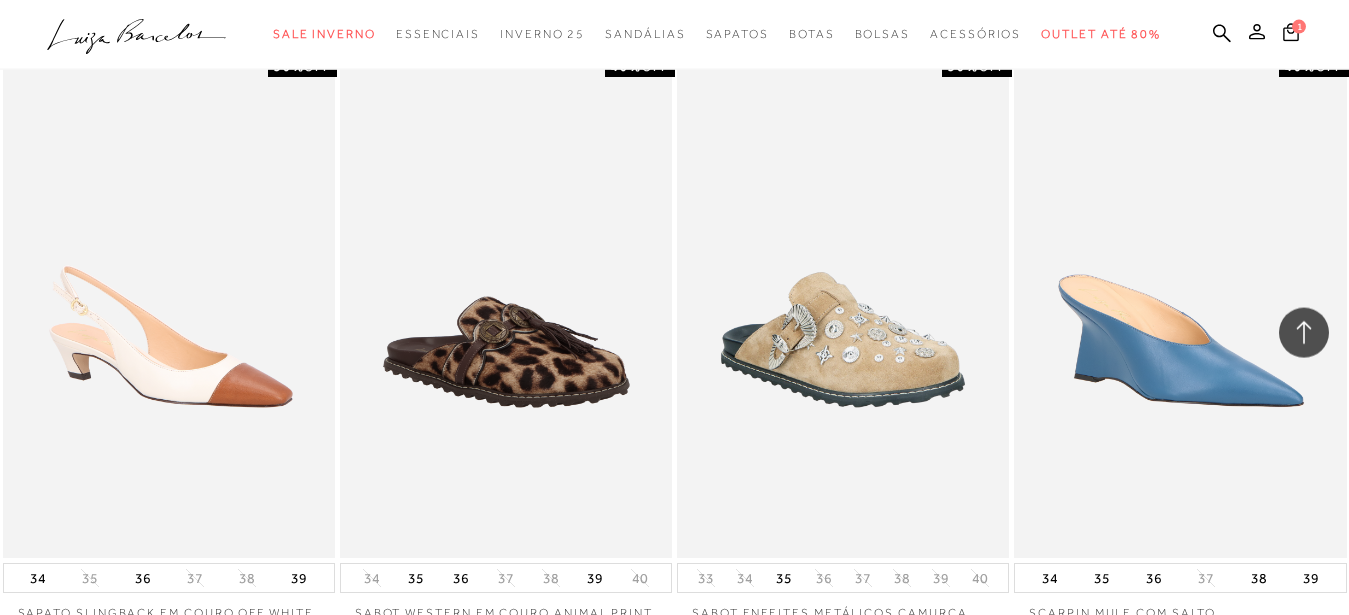 scroll, scrollTop: 76559, scrollLeft: 0, axis: vertical 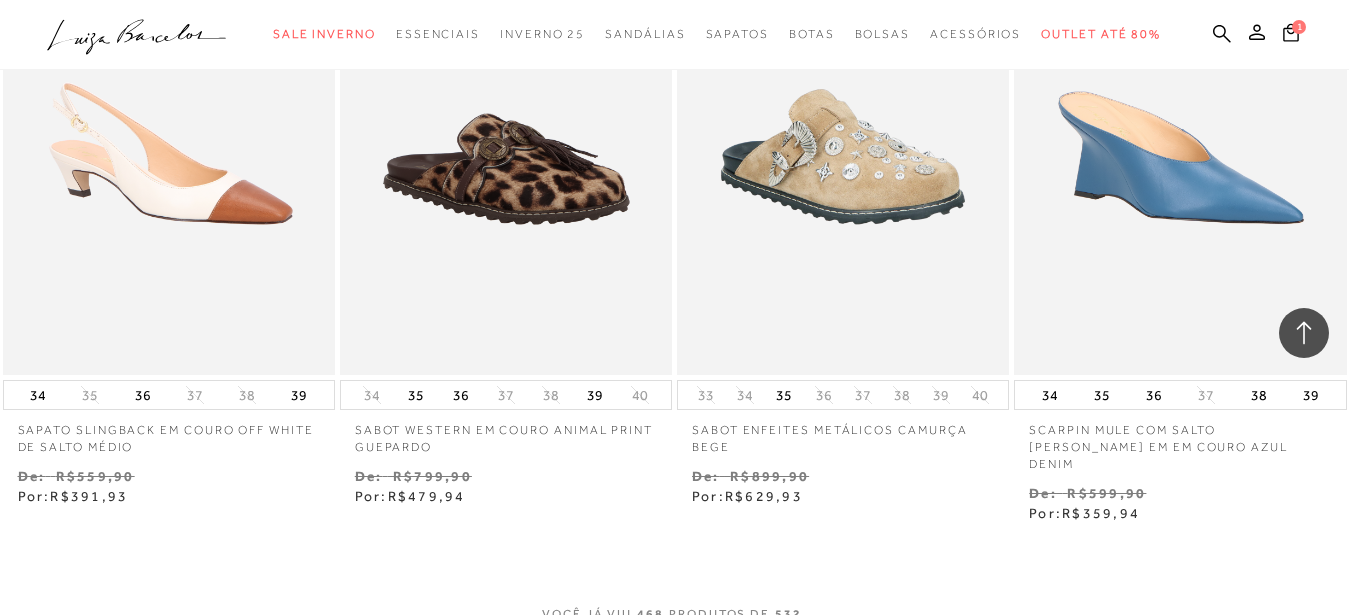 click on "MOSTRAR MAIS" at bounding box center [674, 661] 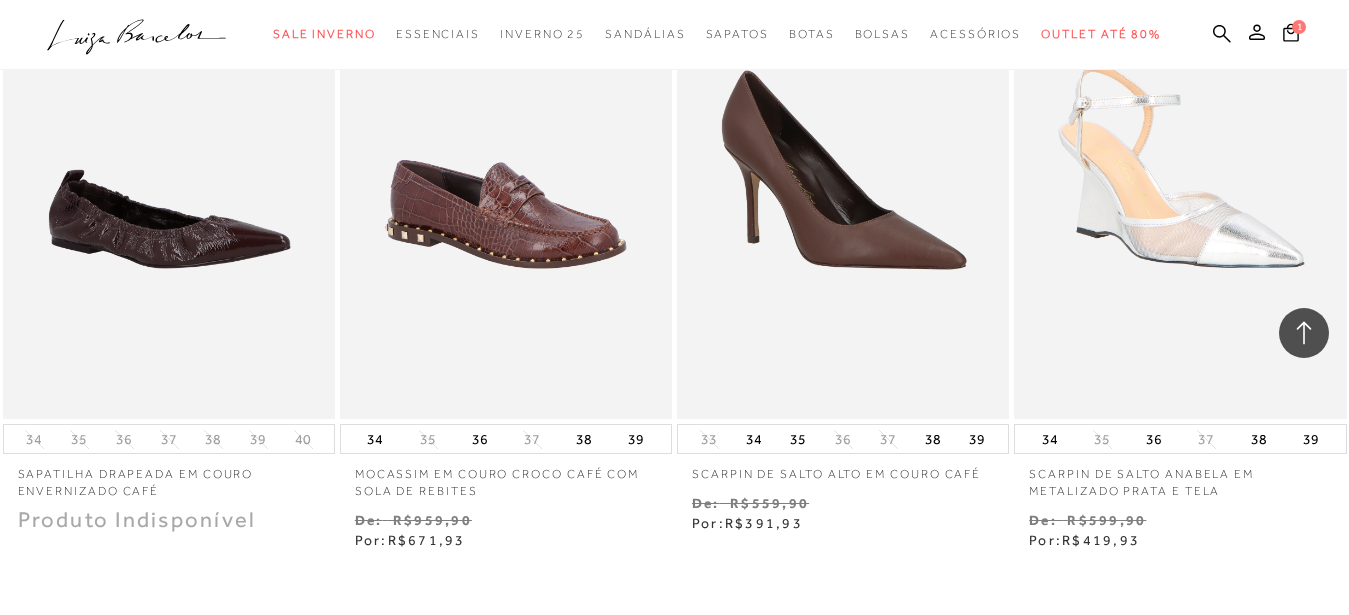scroll, scrollTop: 78701, scrollLeft: 0, axis: vertical 